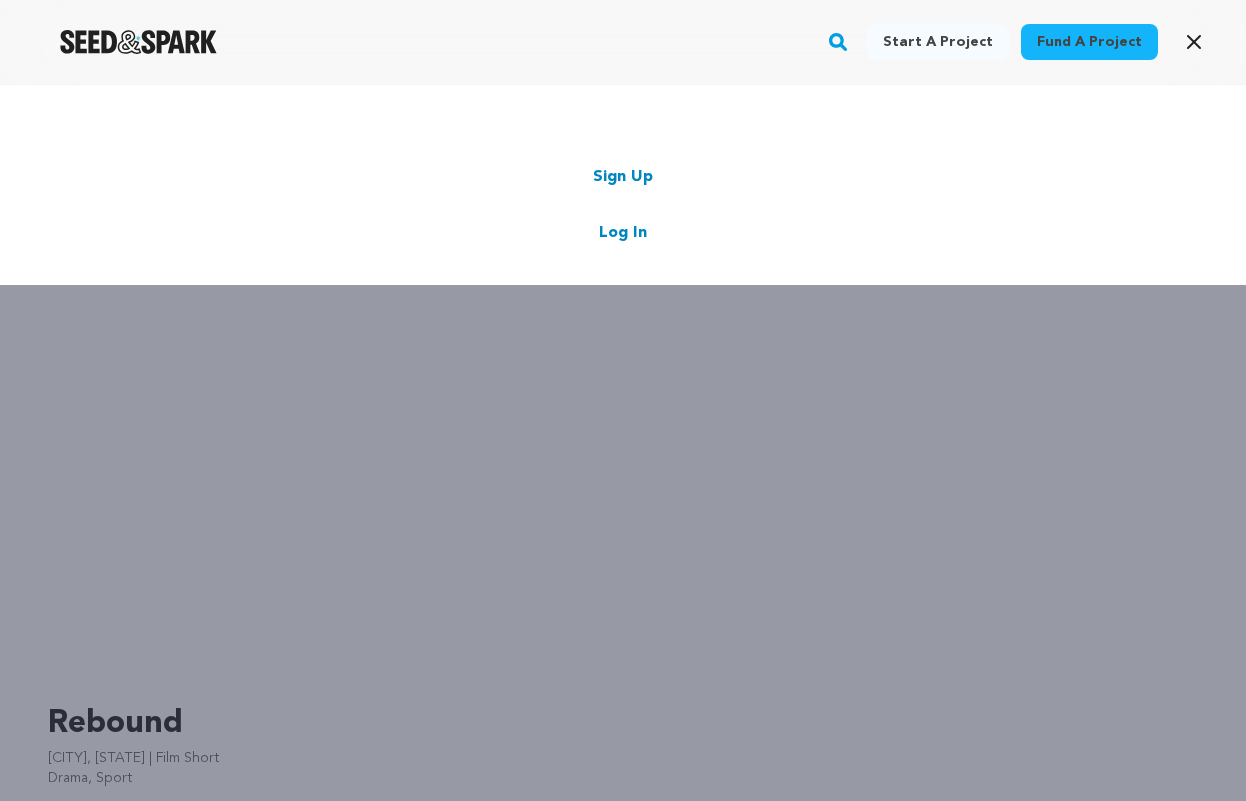 scroll, scrollTop: 0, scrollLeft: 0, axis: both 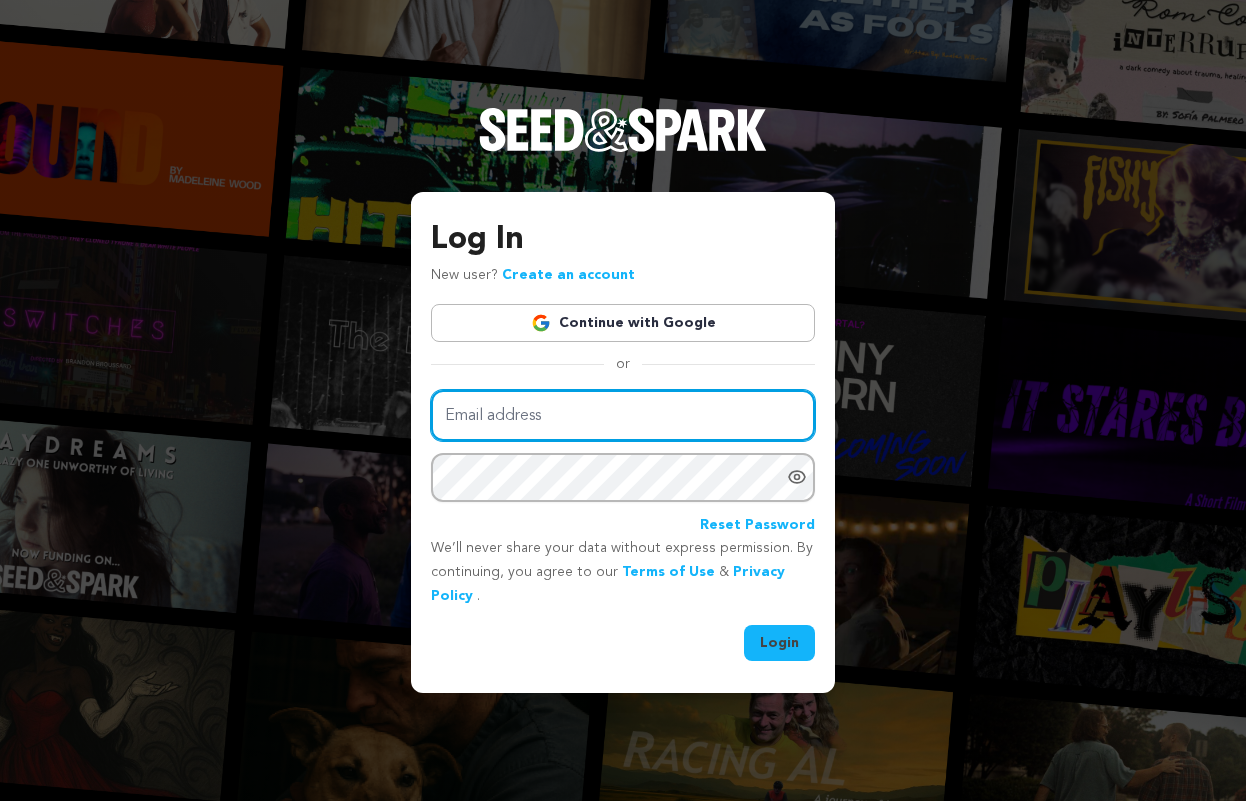 type on "[EMAIL]" 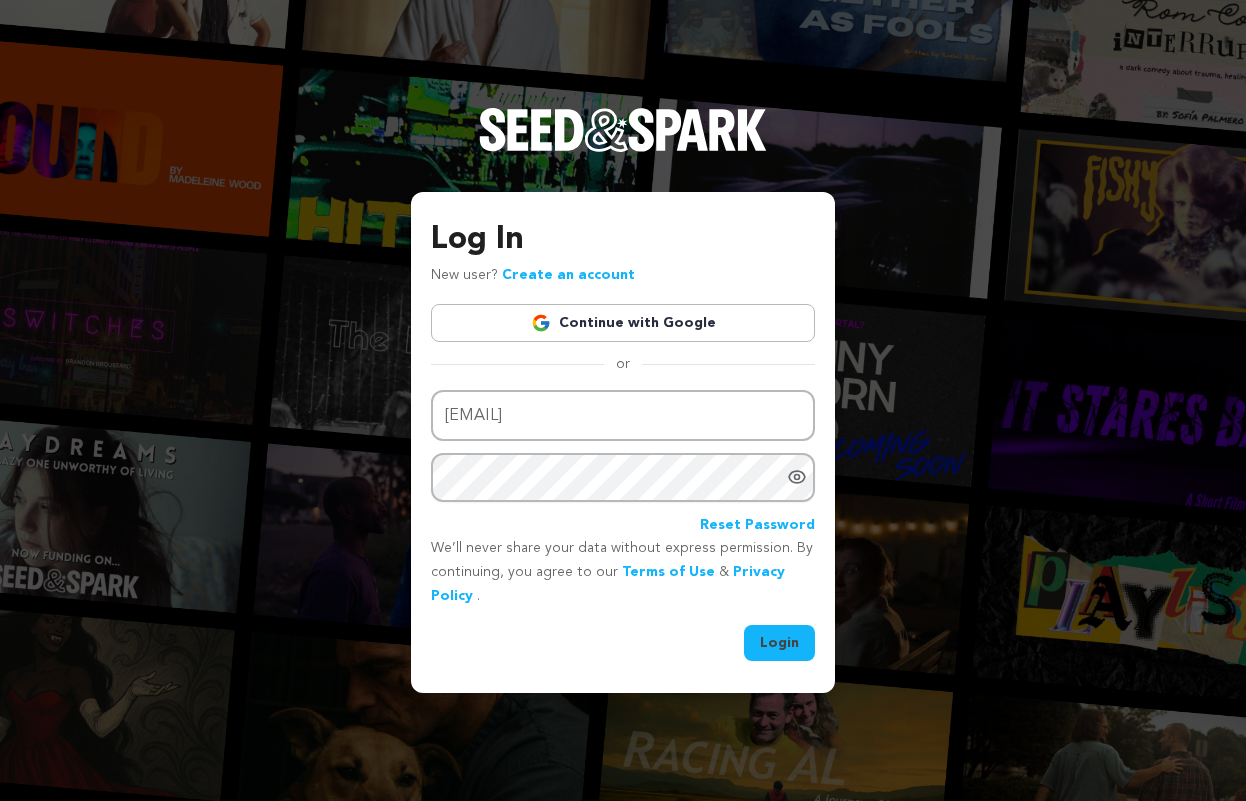 click on "Login" at bounding box center (779, 643) 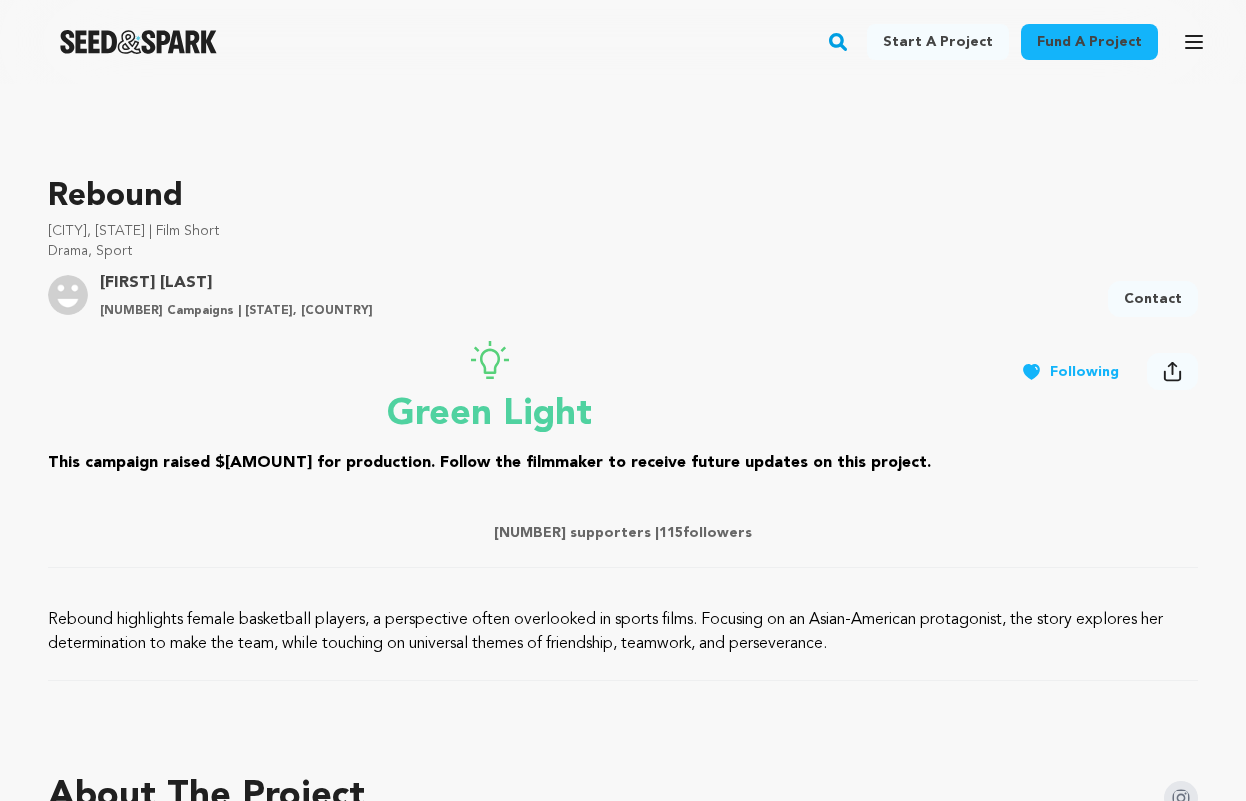 scroll, scrollTop: 0, scrollLeft: 0, axis: both 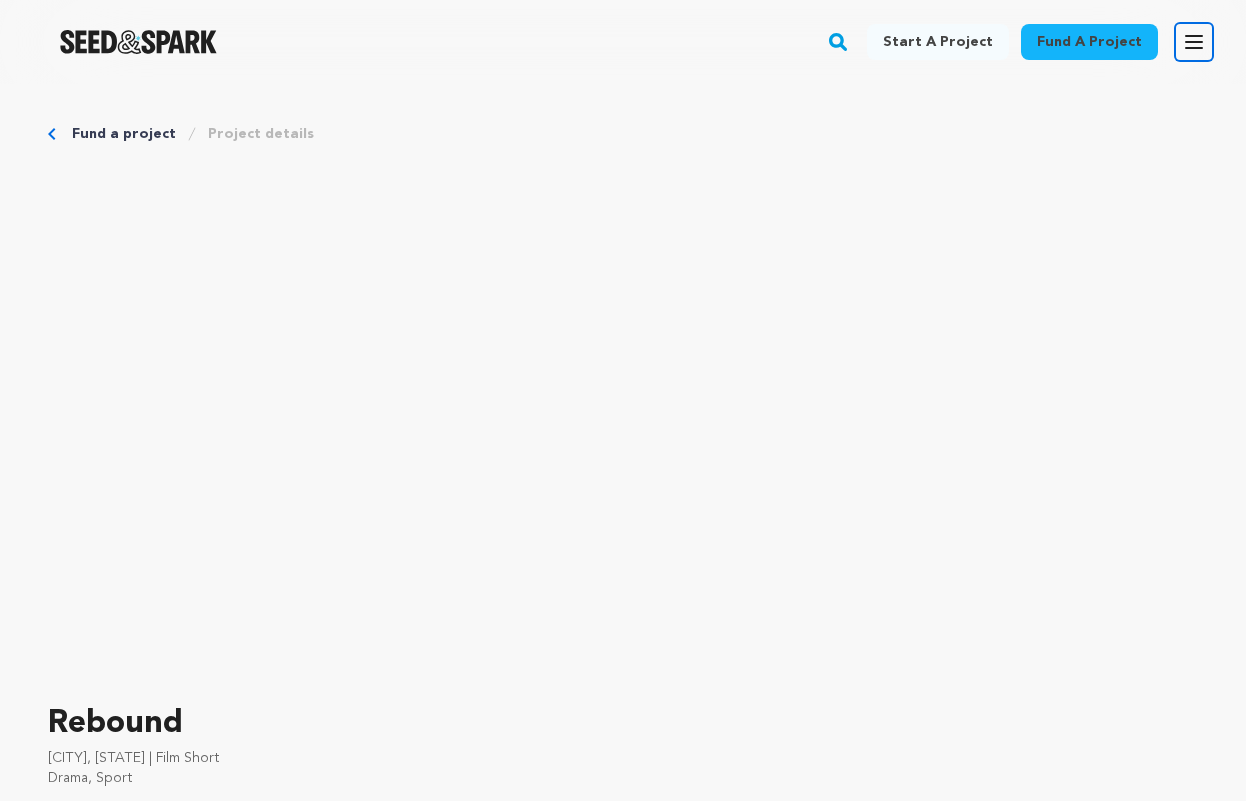 click 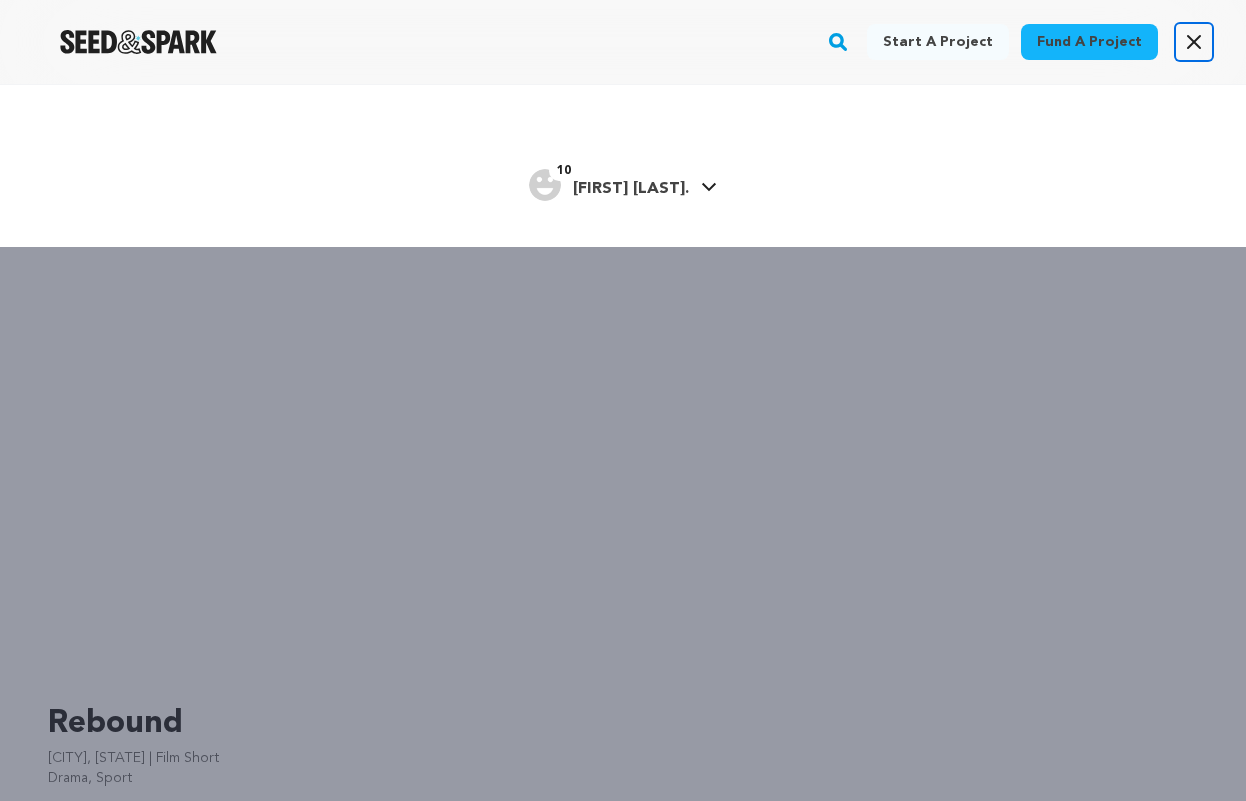 click 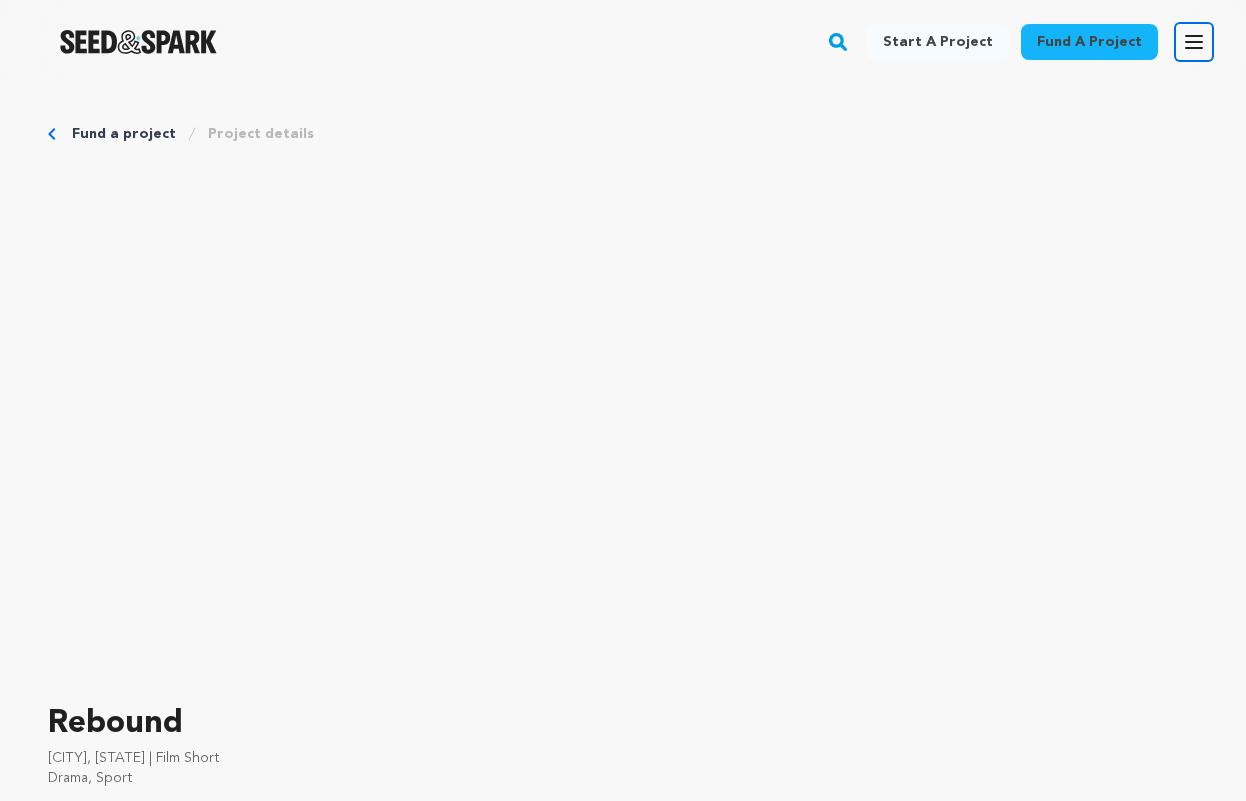 click on "Open main menu" at bounding box center [1194, 42] 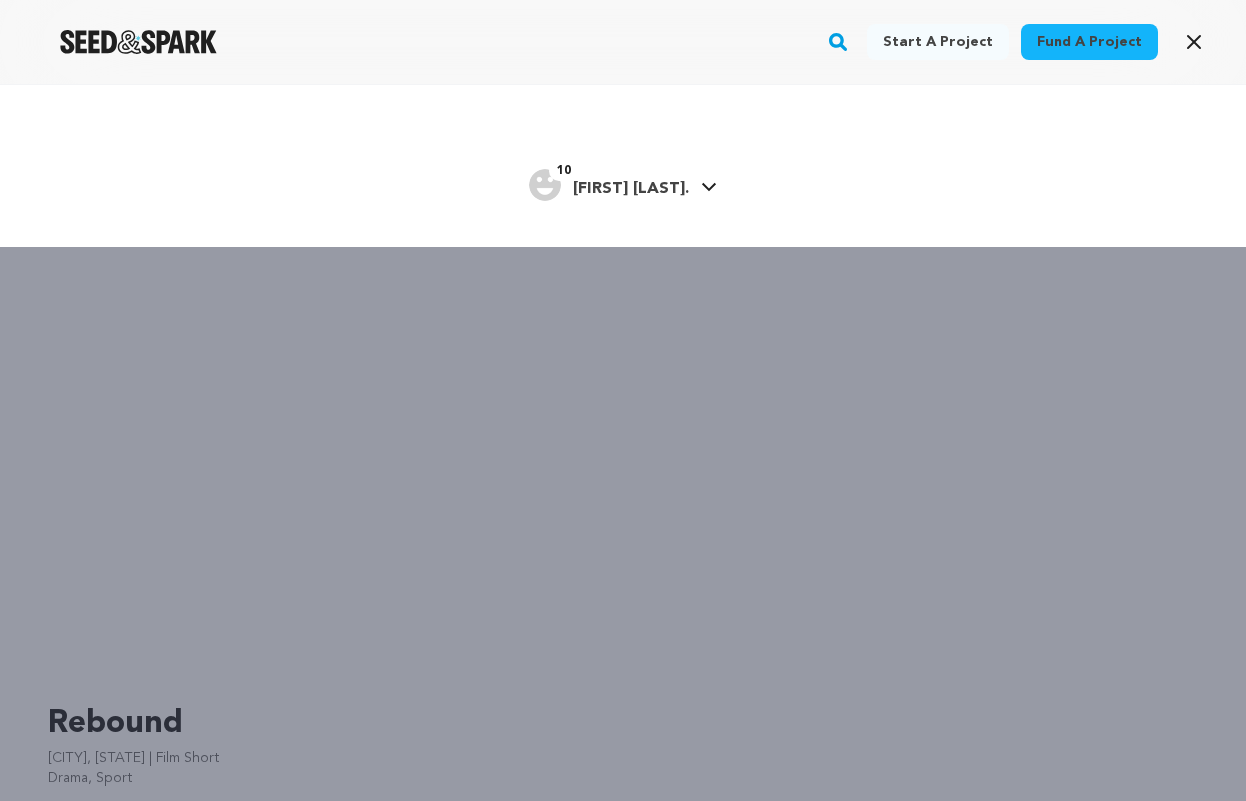 click on "[FIRST] [LAST]" at bounding box center [631, 189] 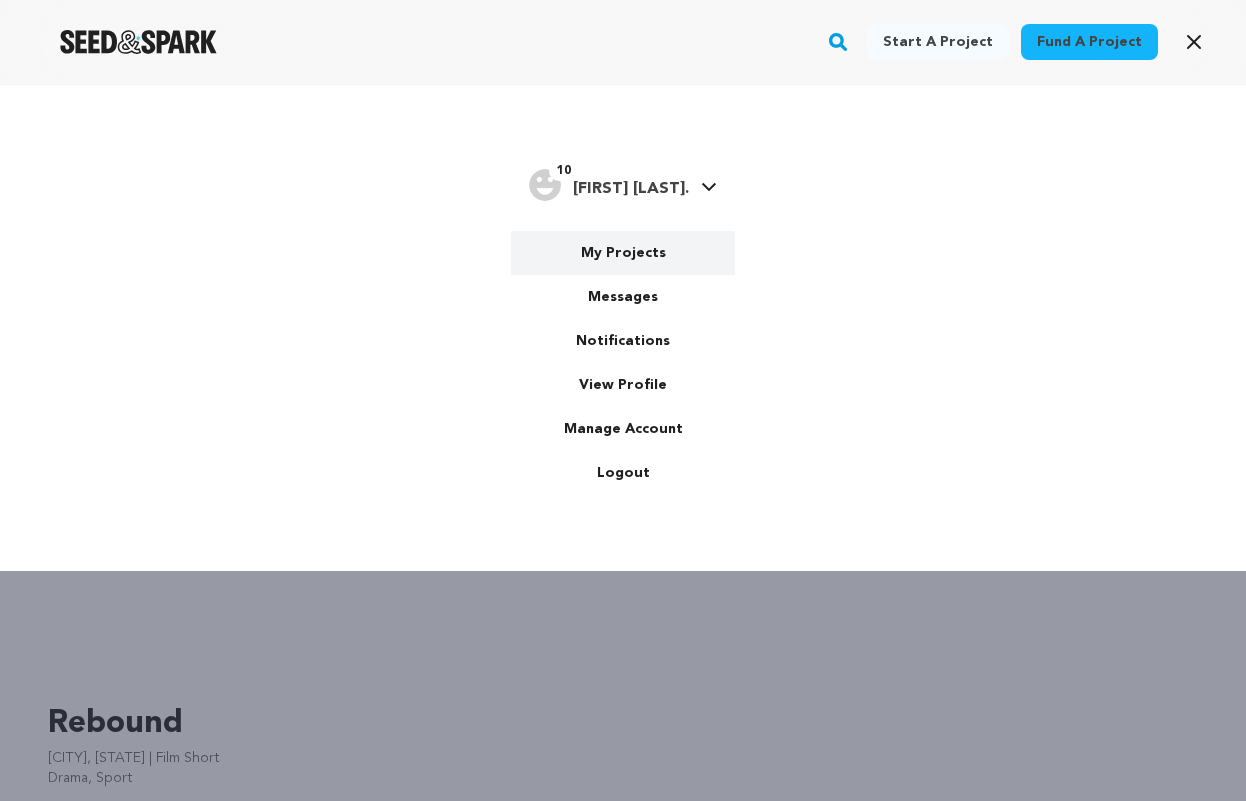 click on "My Projects" at bounding box center [623, 253] 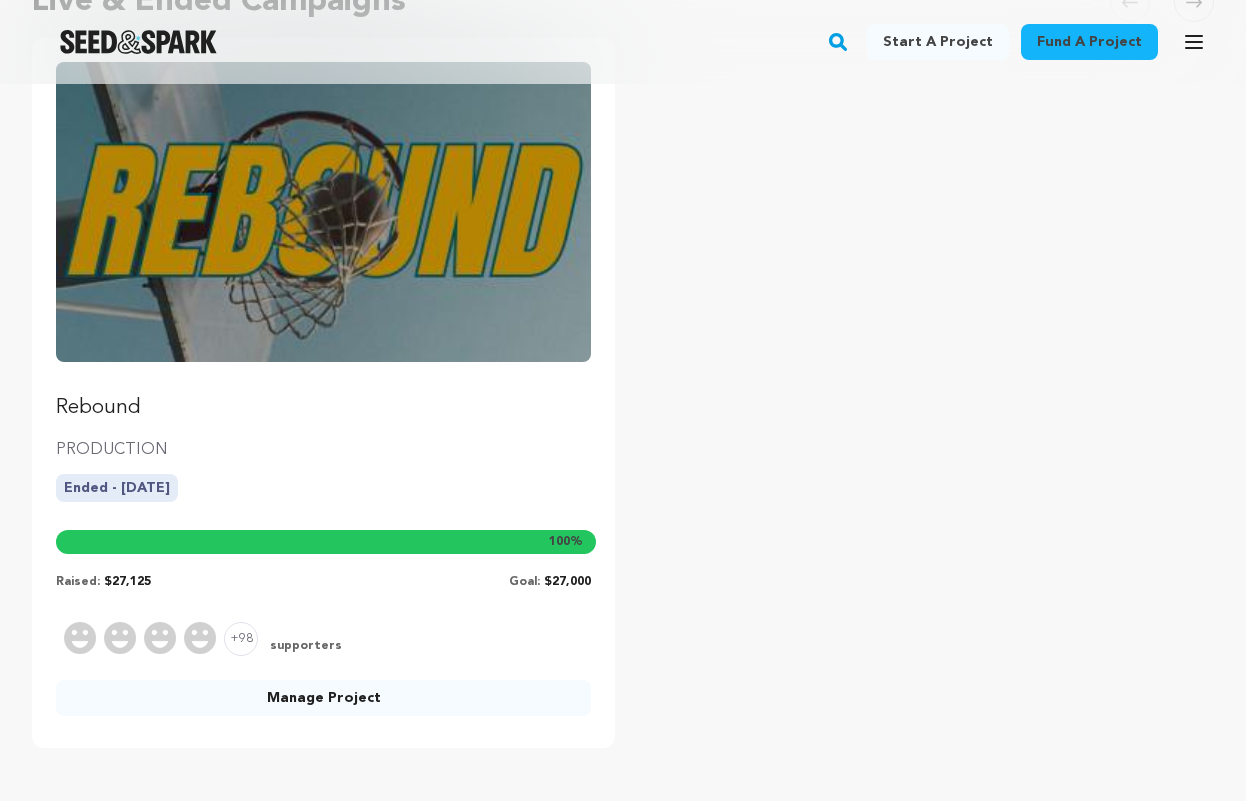 scroll, scrollTop: 250, scrollLeft: 0, axis: vertical 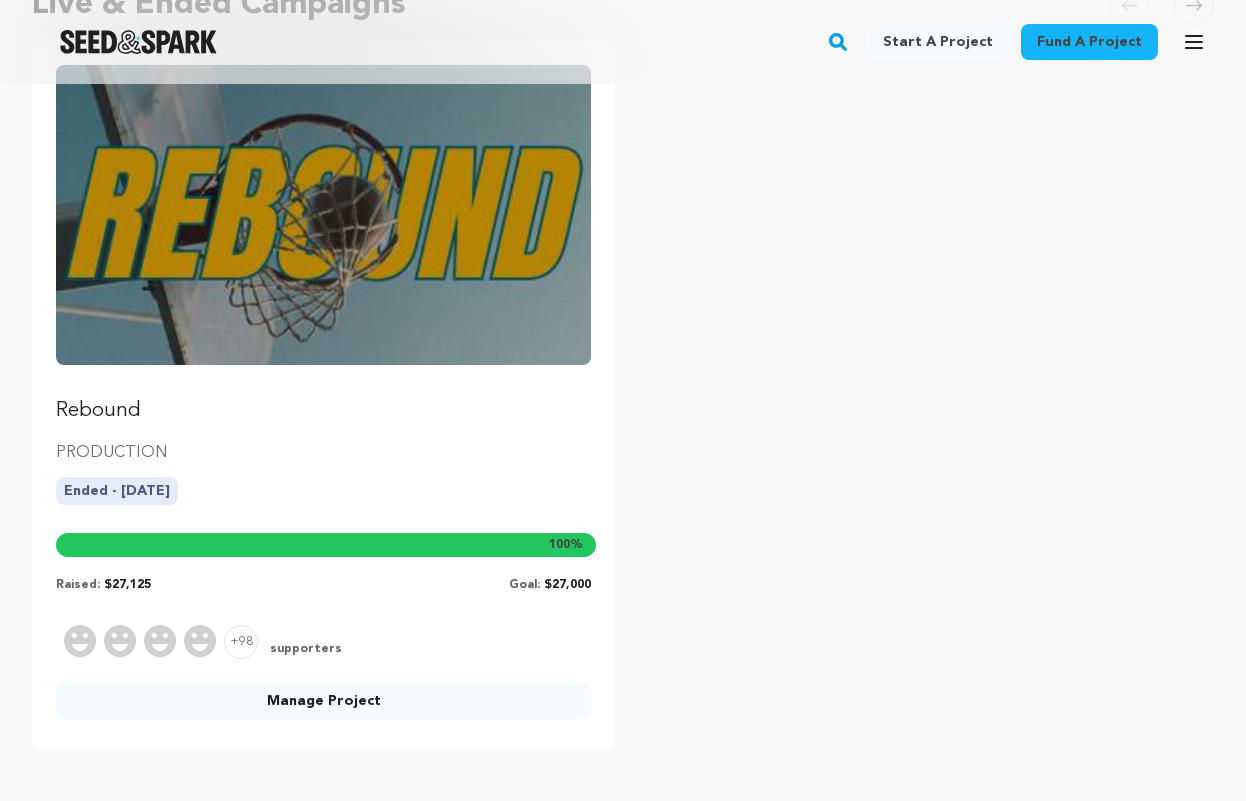 click at bounding box center (323, 215) 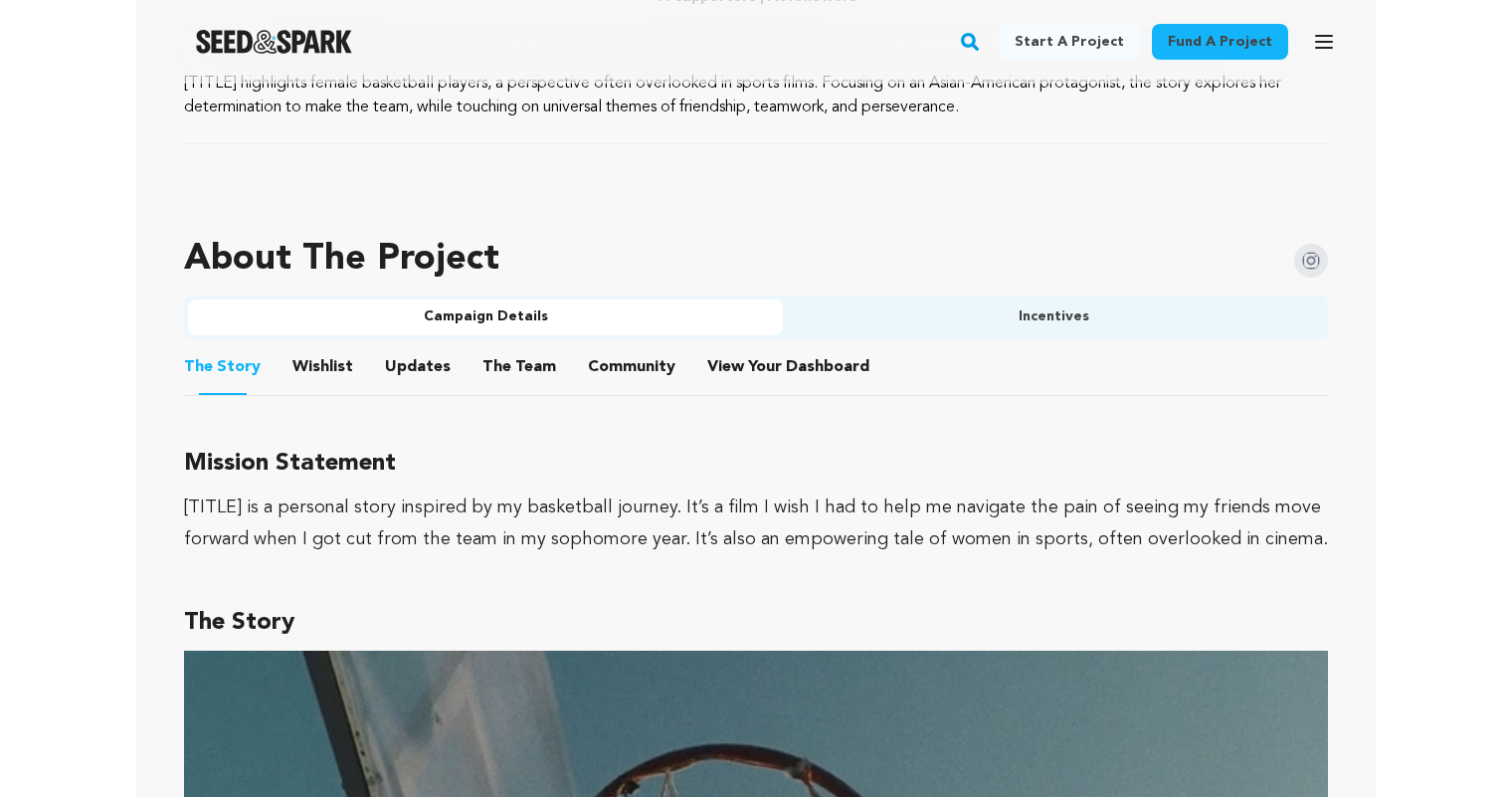 scroll, scrollTop: 1085, scrollLeft: 0, axis: vertical 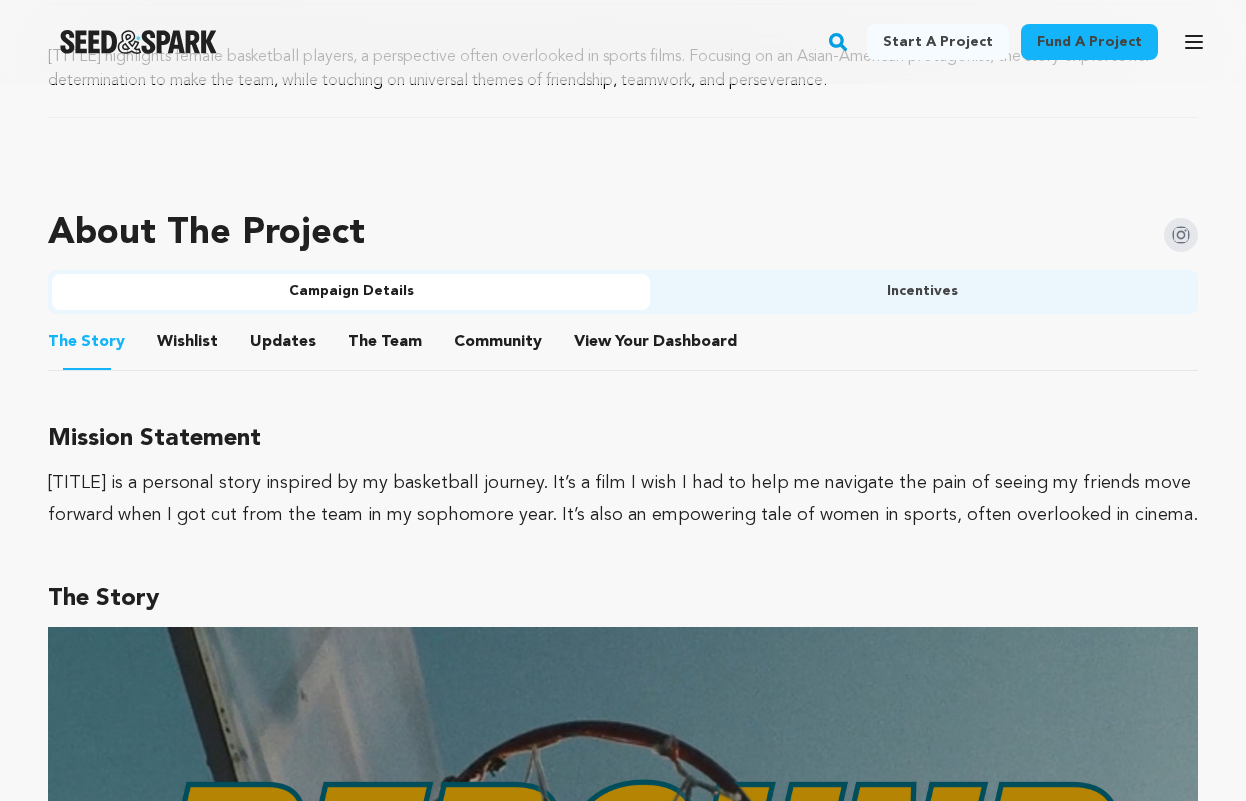 click on "About The Project" at bounding box center (623, 234) 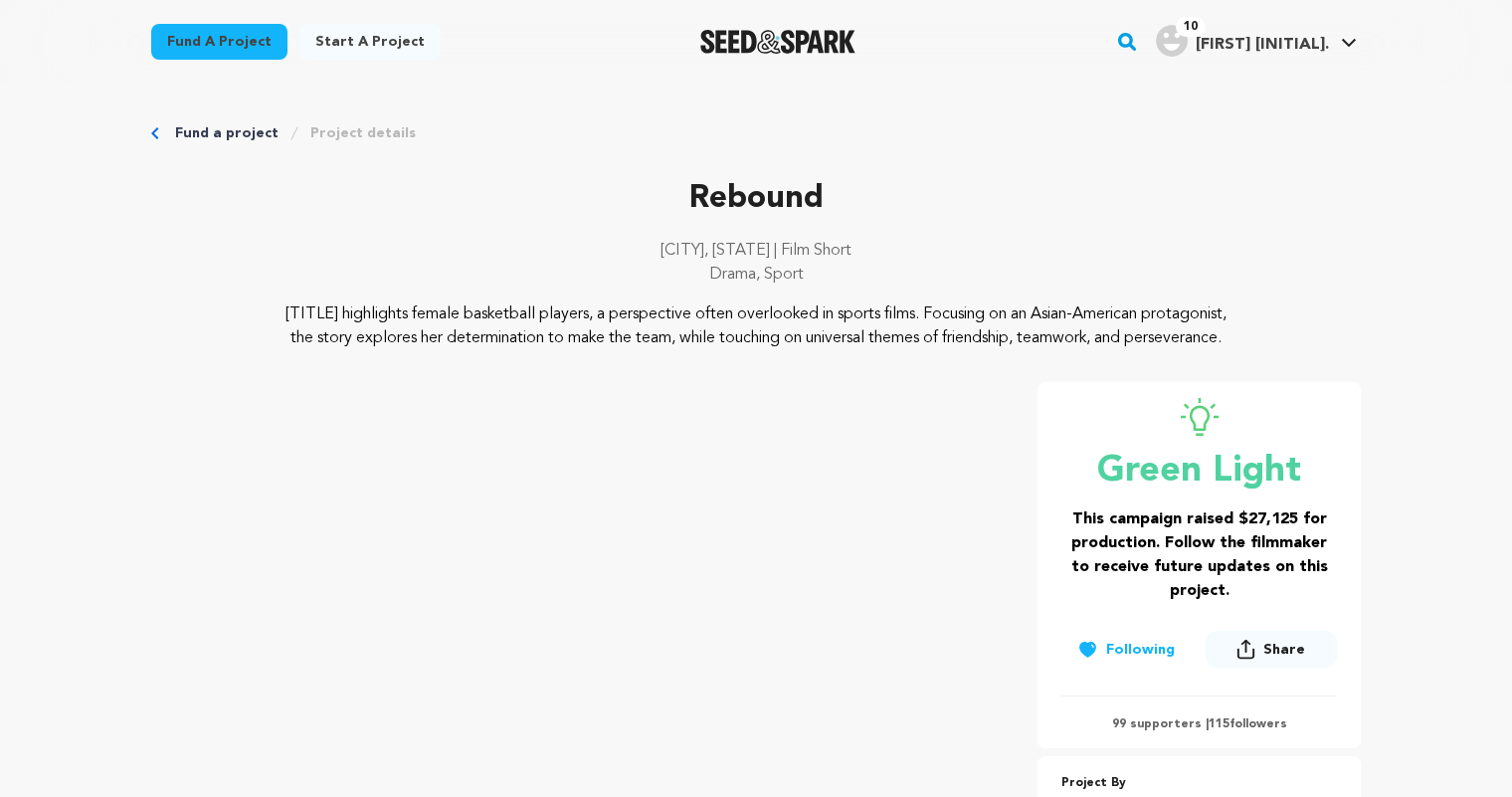 click on "[FIRST] [LAST]" at bounding box center [1262, 45] 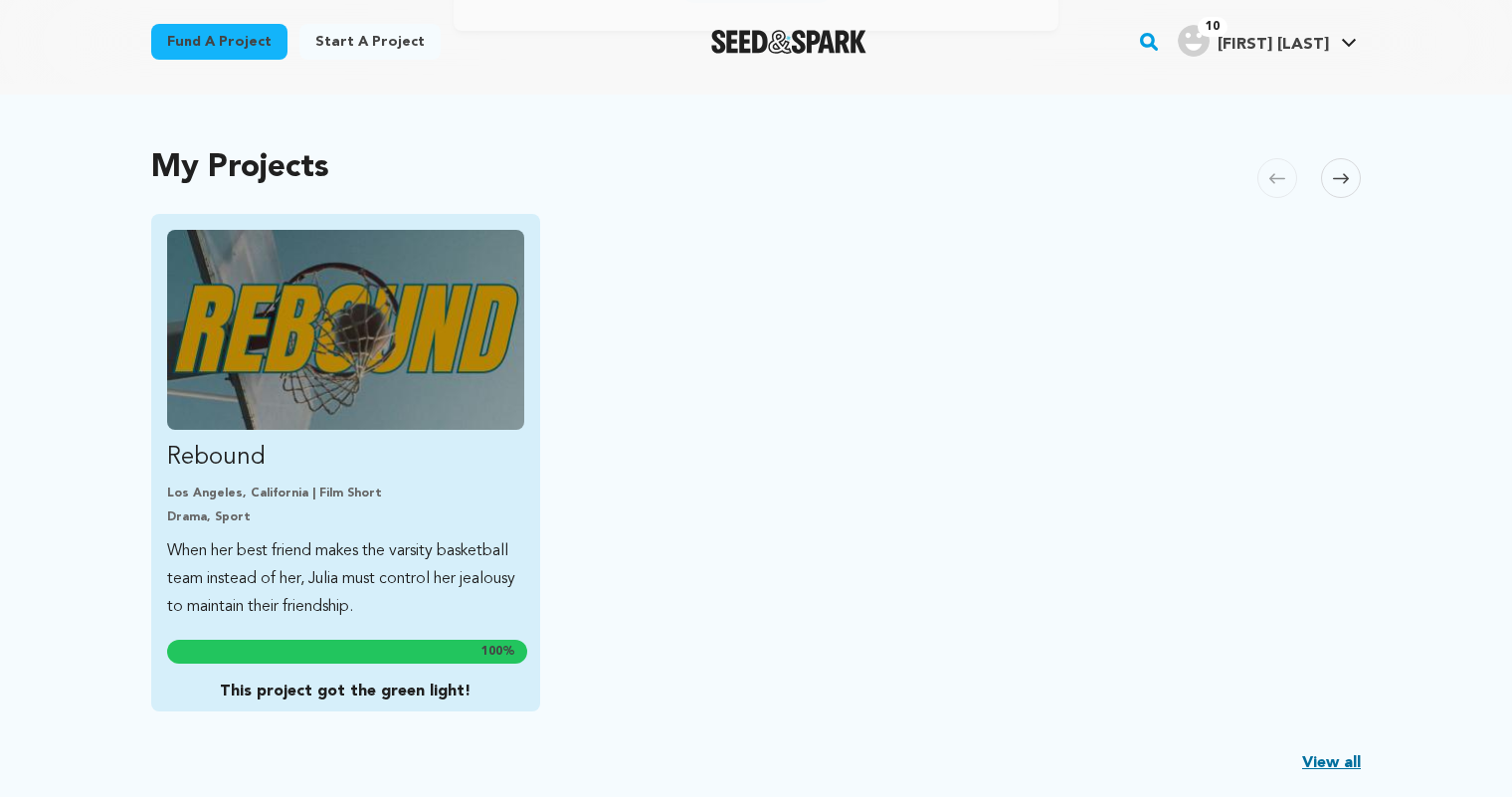 click at bounding box center [345, 329] 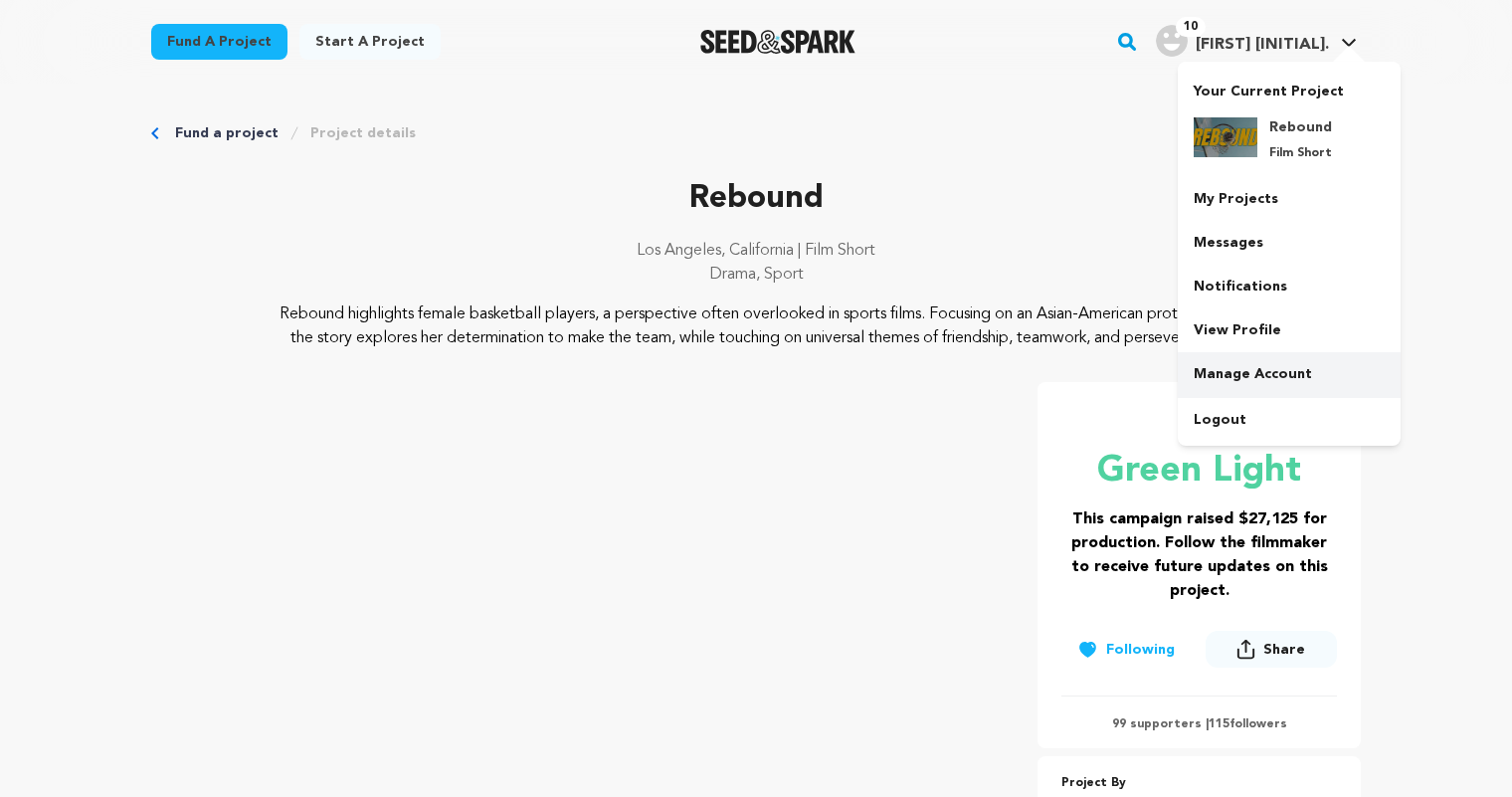 click on "Manage Account" at bounding box center [1289, 374] 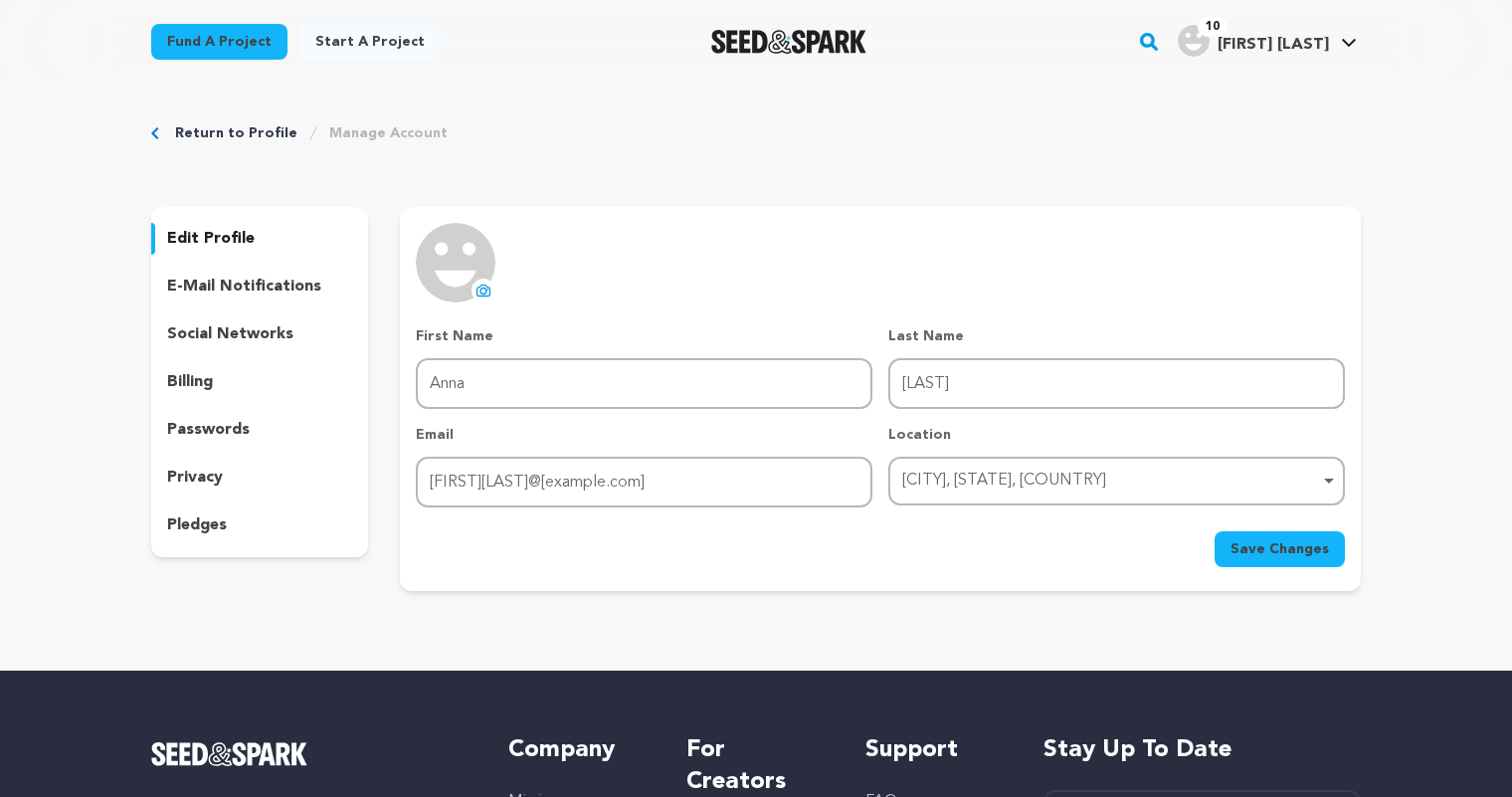 scroll, scrollTop: 0, scrollLeft: 0, axis: both 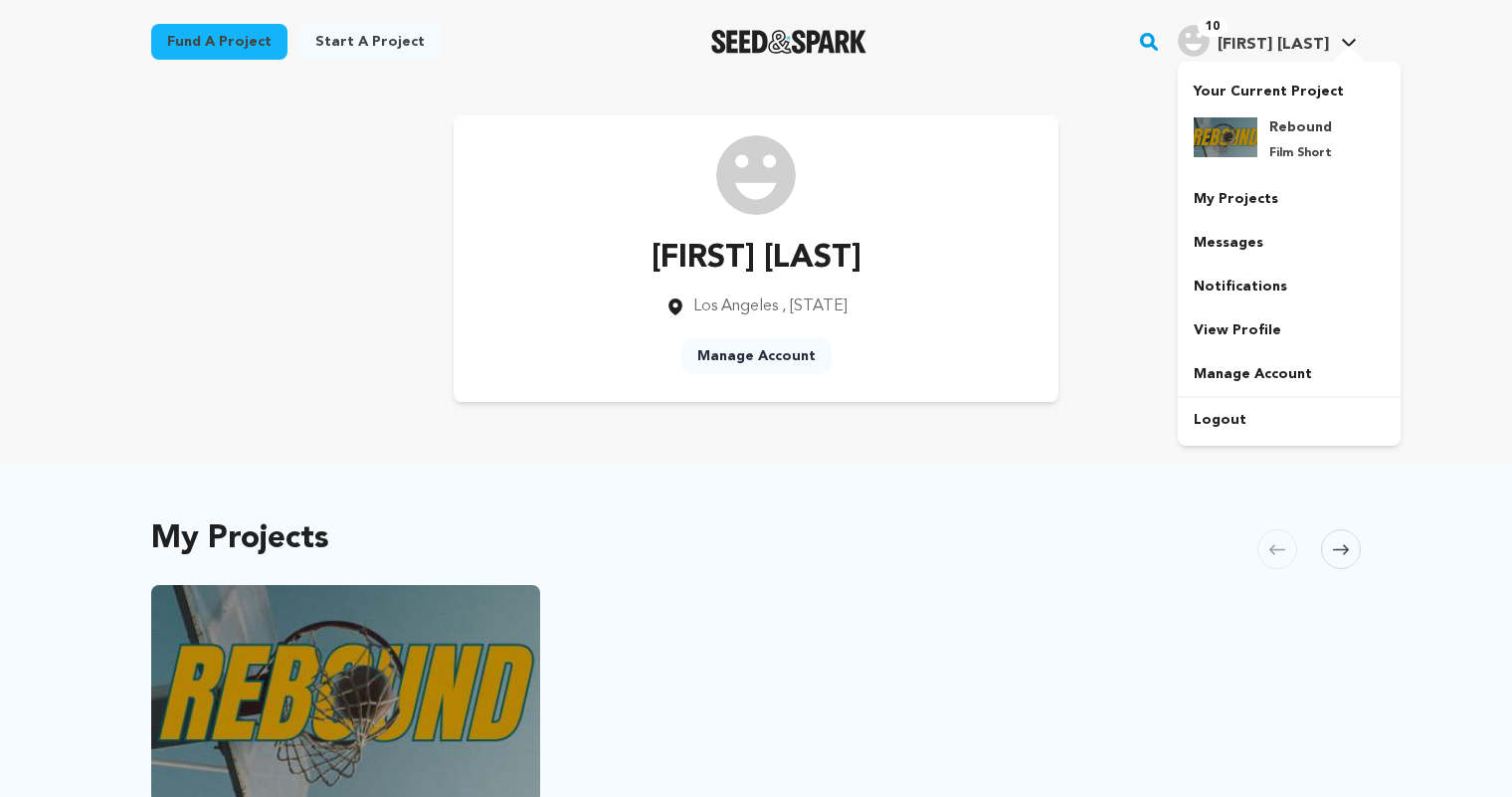 click on "[FIRST] [LAST]" at bounding box center [1273, 45] 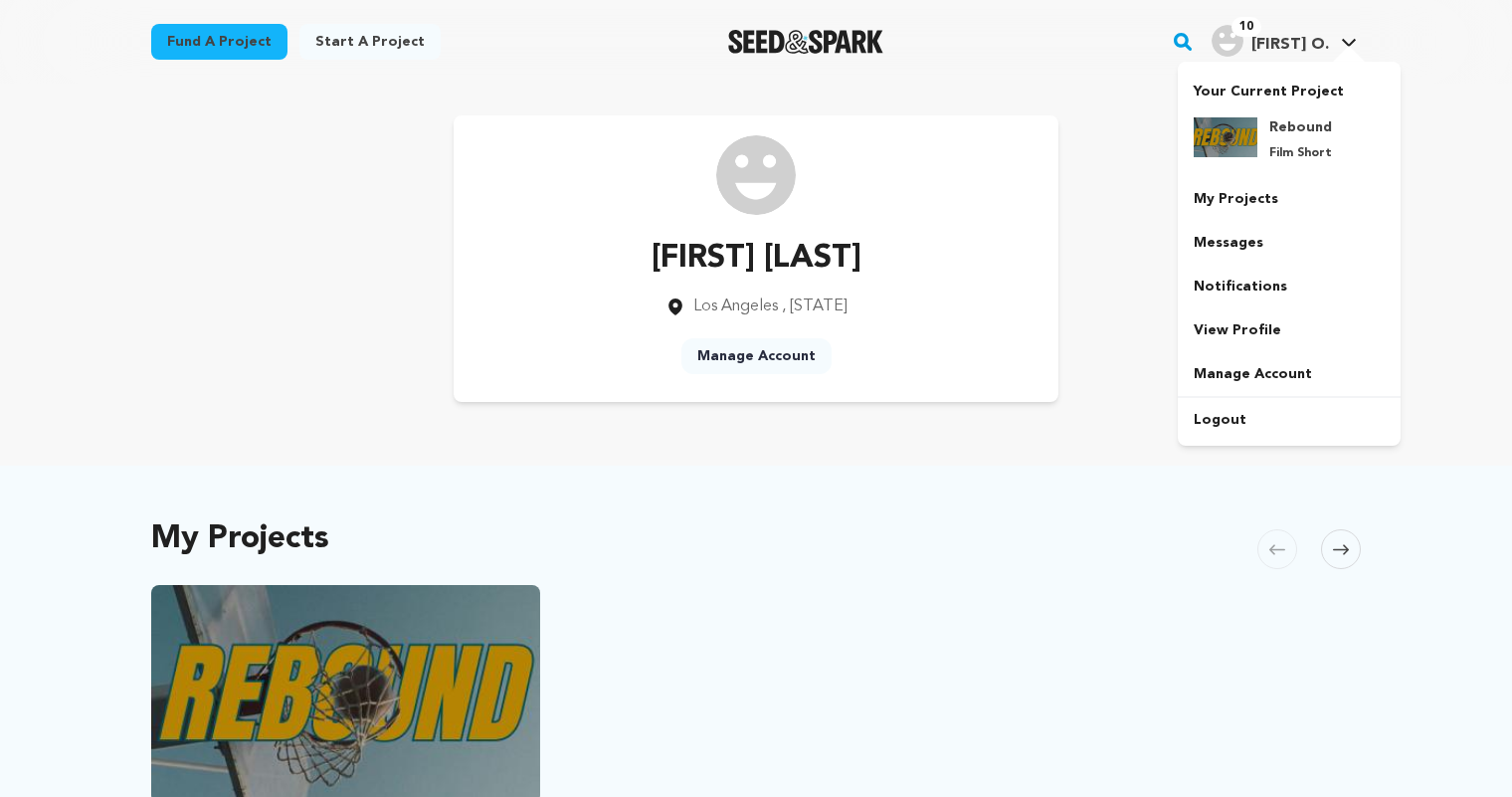scroll, scrollTop: 0, scrollLeft: 0, axis: both 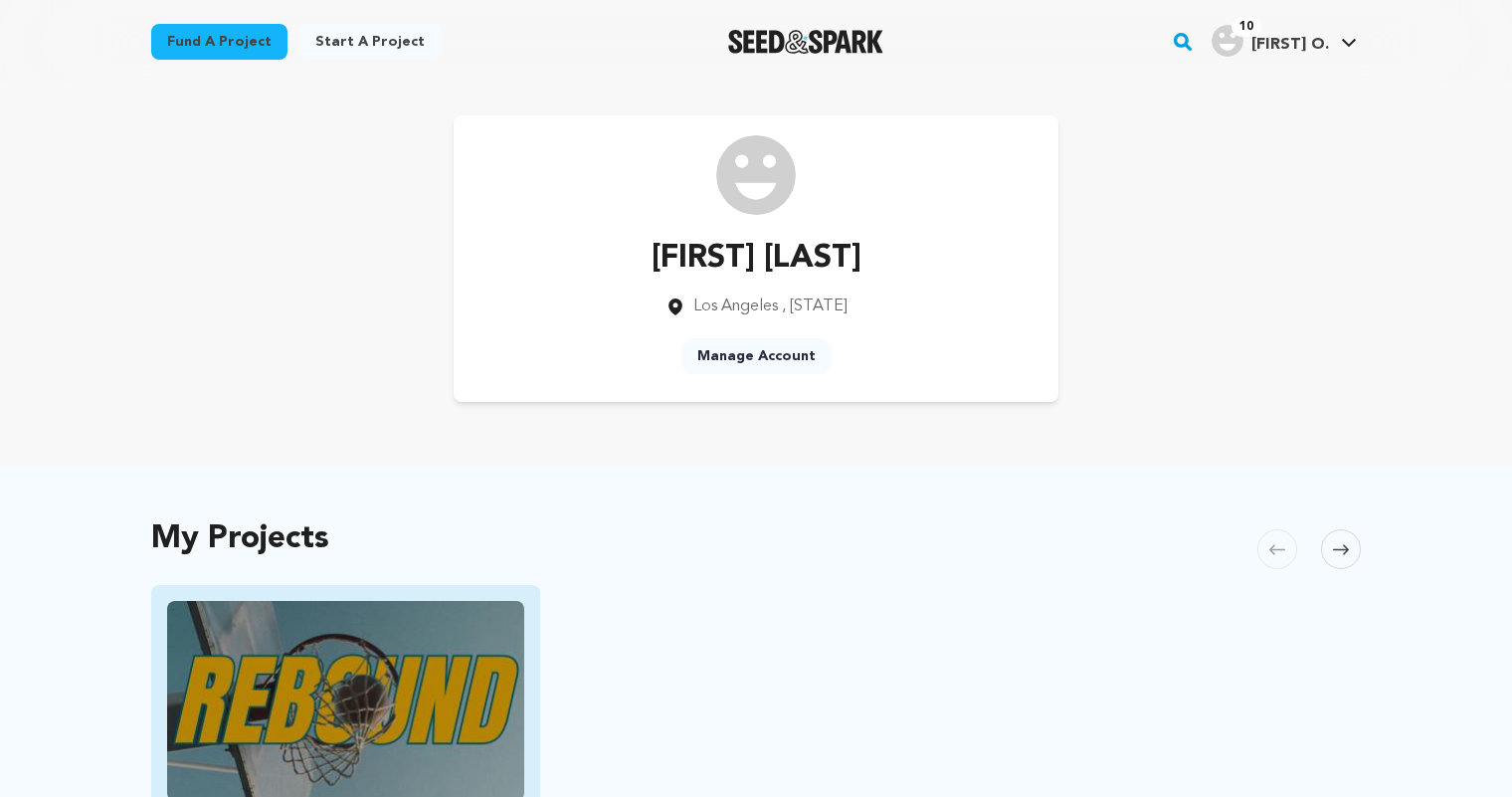 click at bounding box center [345, 700] 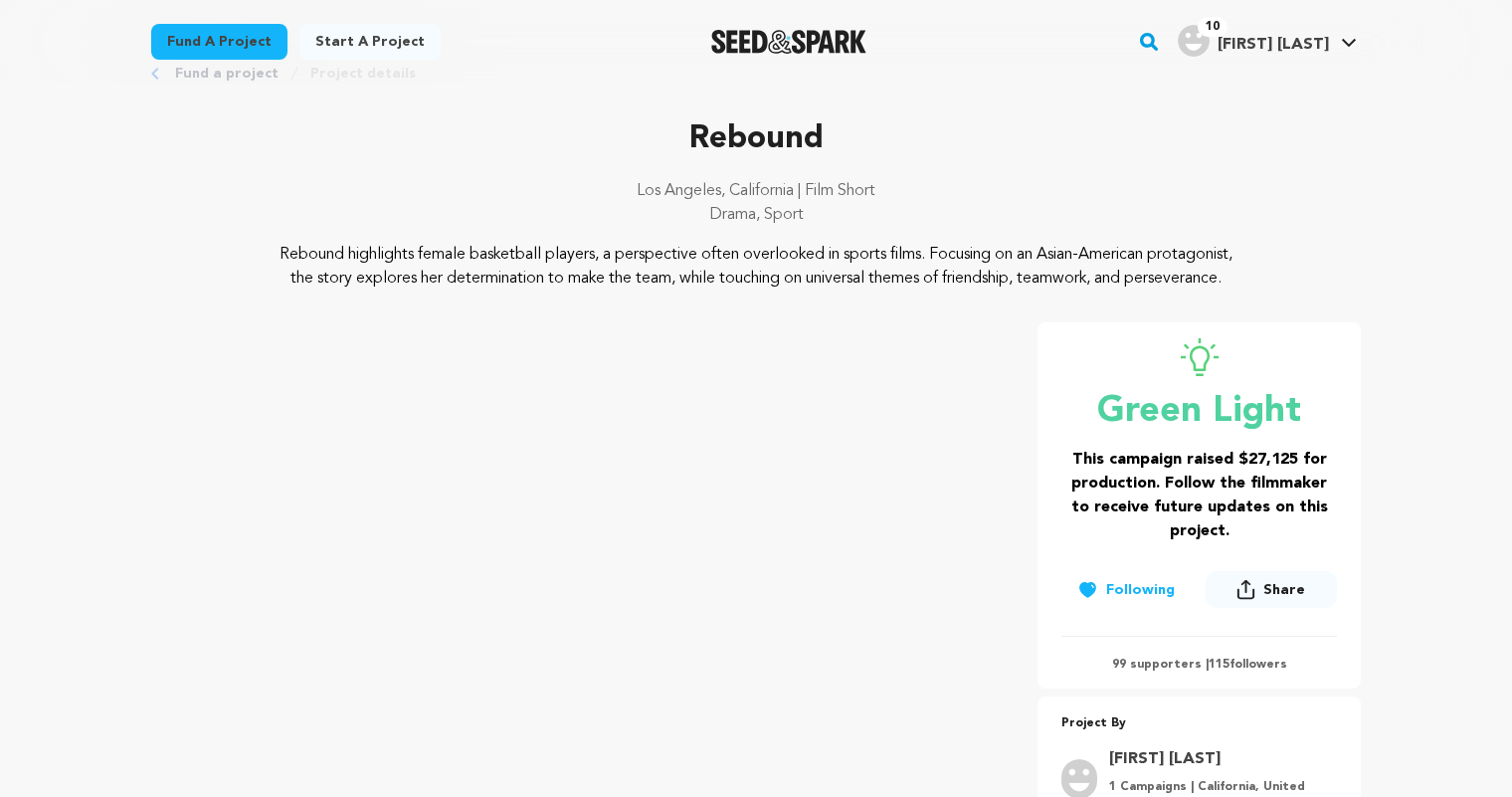 scroll, scrollTop: 0, scrollLeft: 0, axis: both 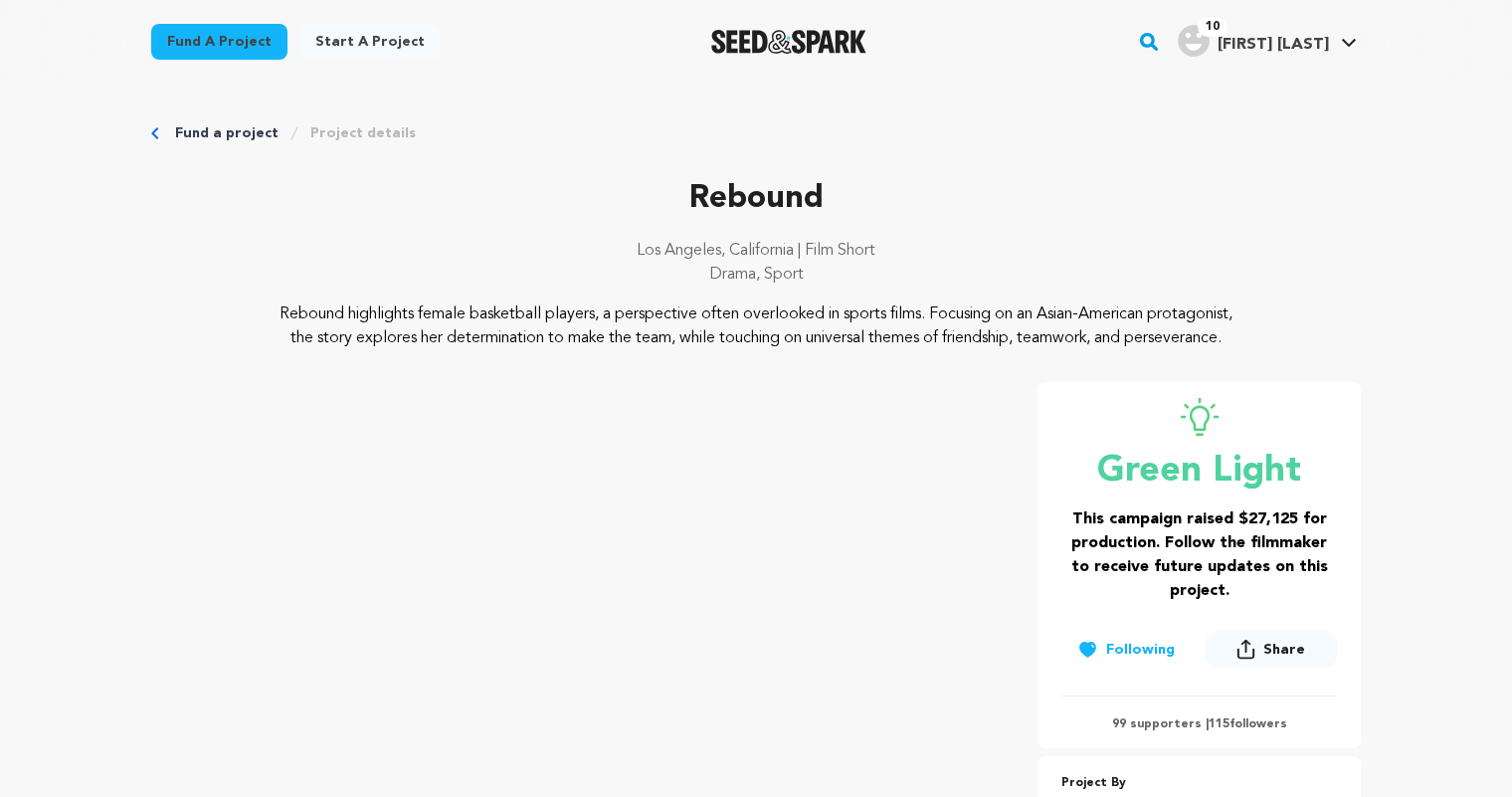 click on "Project details" at bounding box center (363, 133) 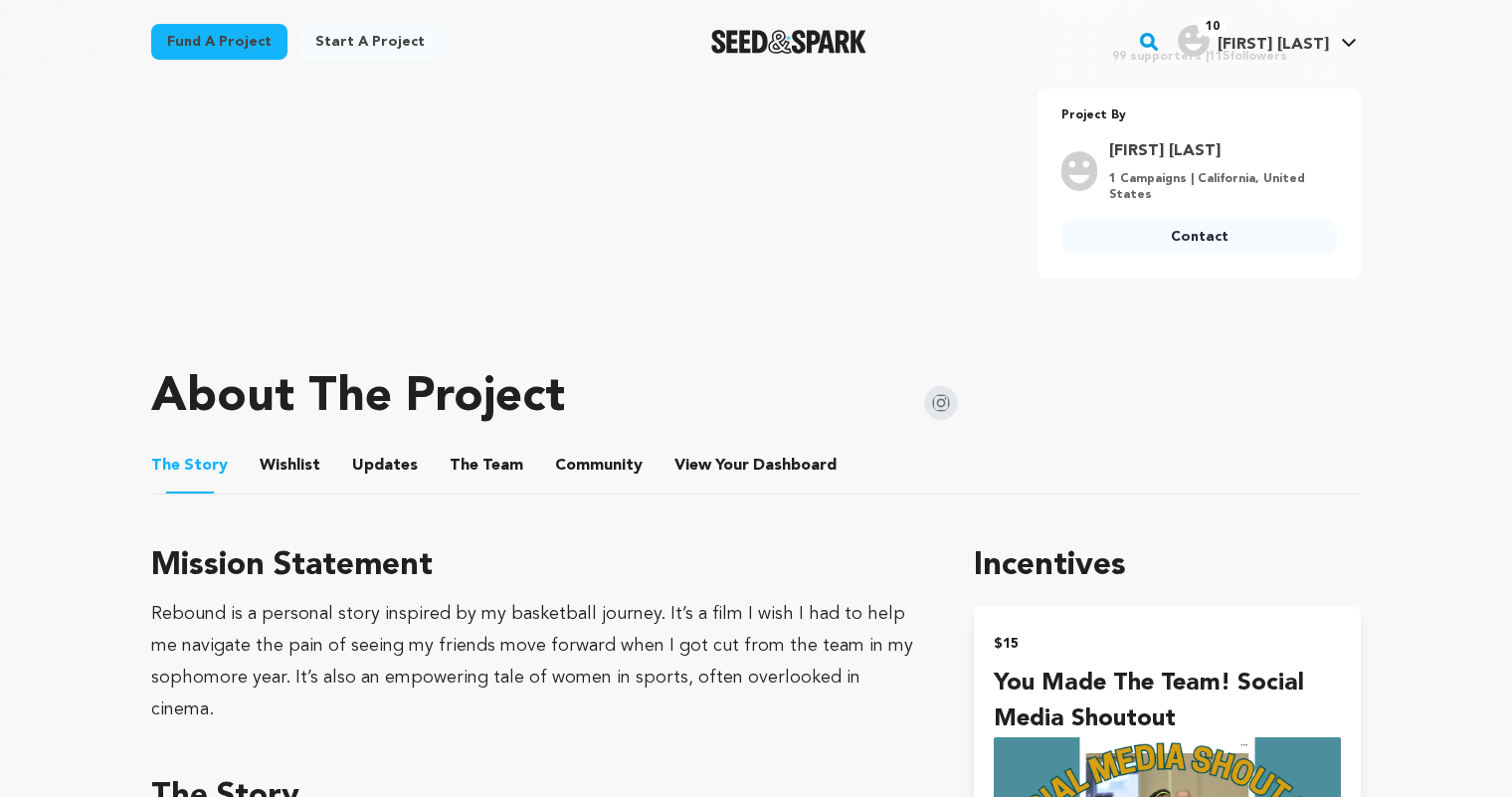 scroll, scrollTop: 645, scrollLeft: 0, axis: vertical 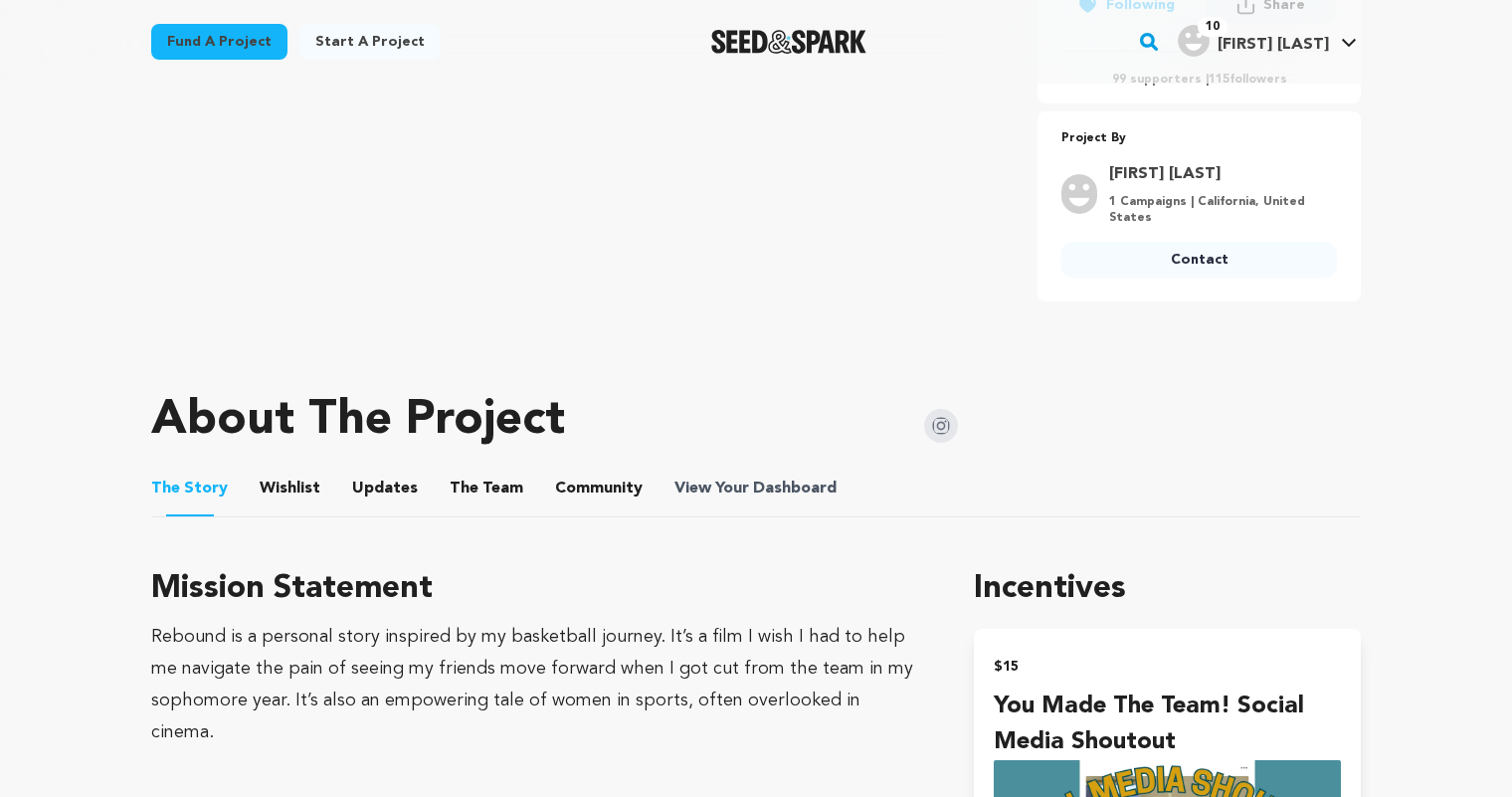 click on "View   Your   Dashboard" at bounding box center (757, 489) 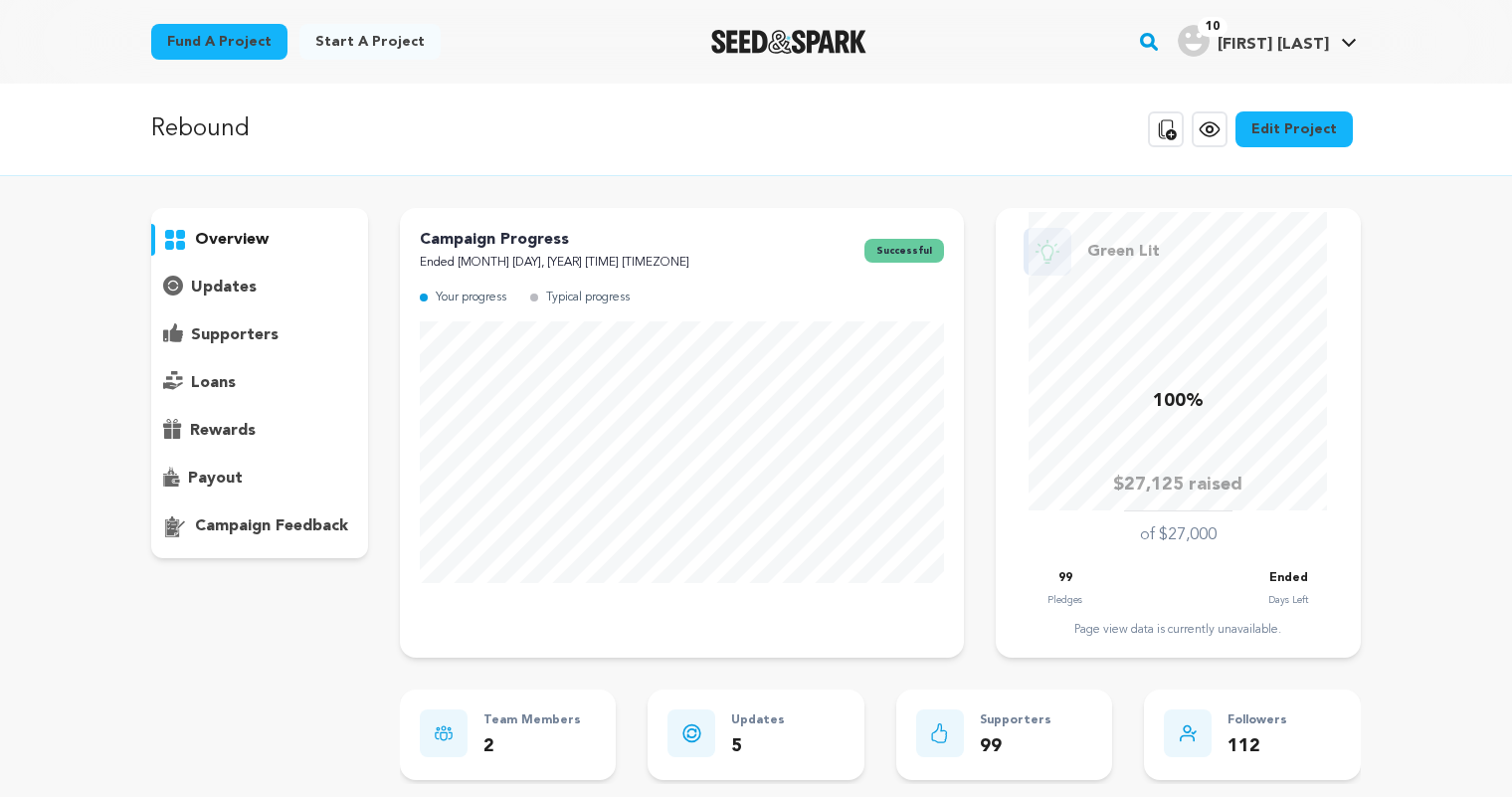 scroll, scrollTop: 0, scrollLeft: 0, axis: both 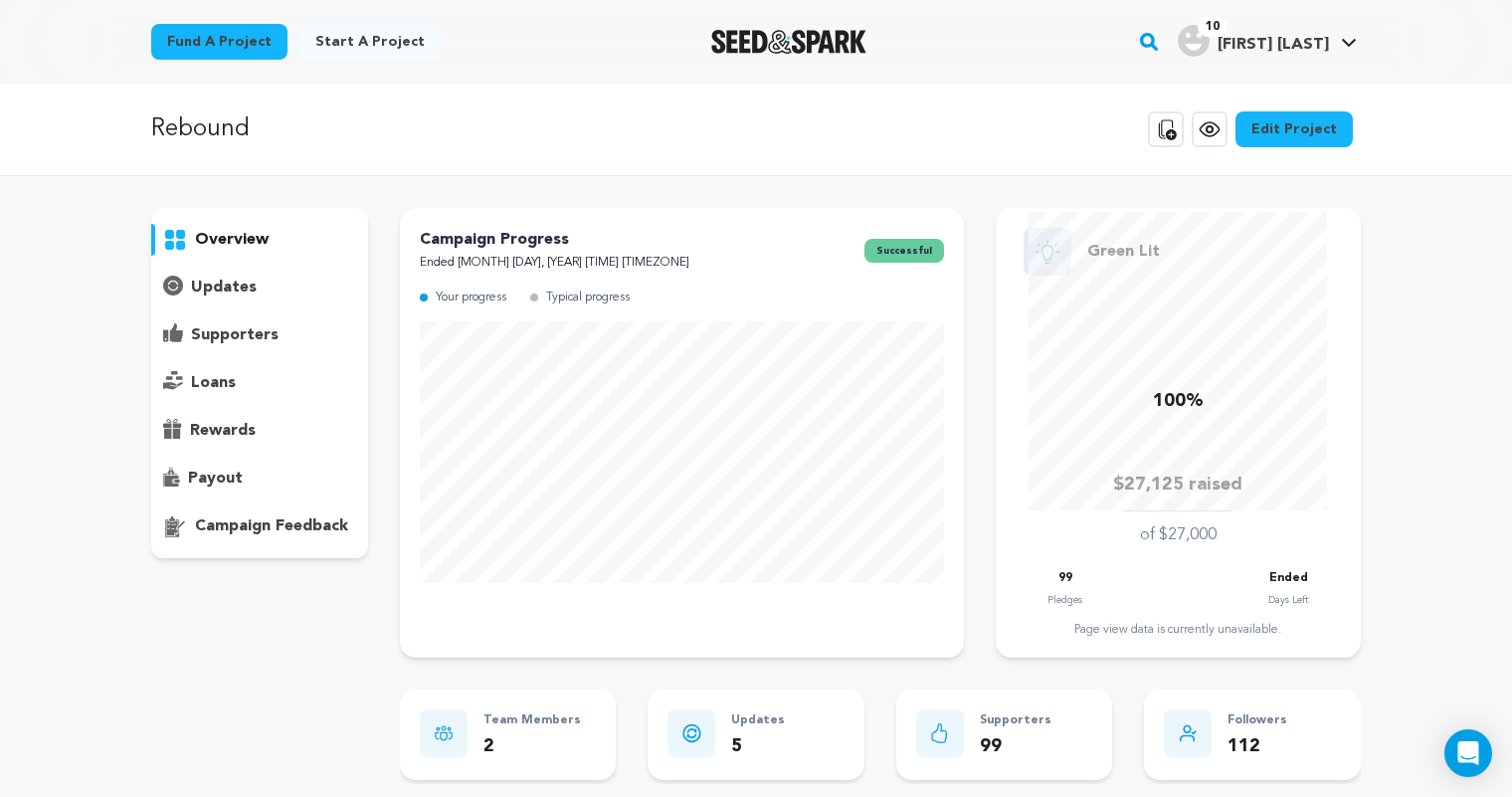 click on "supporters" at bounding box center (235, 335) 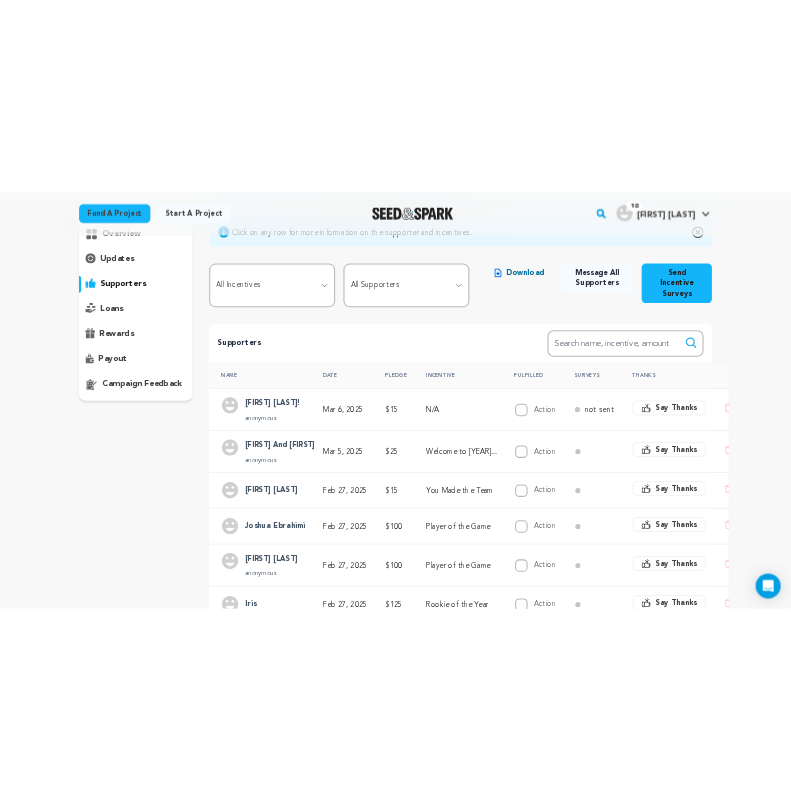 scroll, scrollTop: 161, scrollLeft: 0, axis: vertical 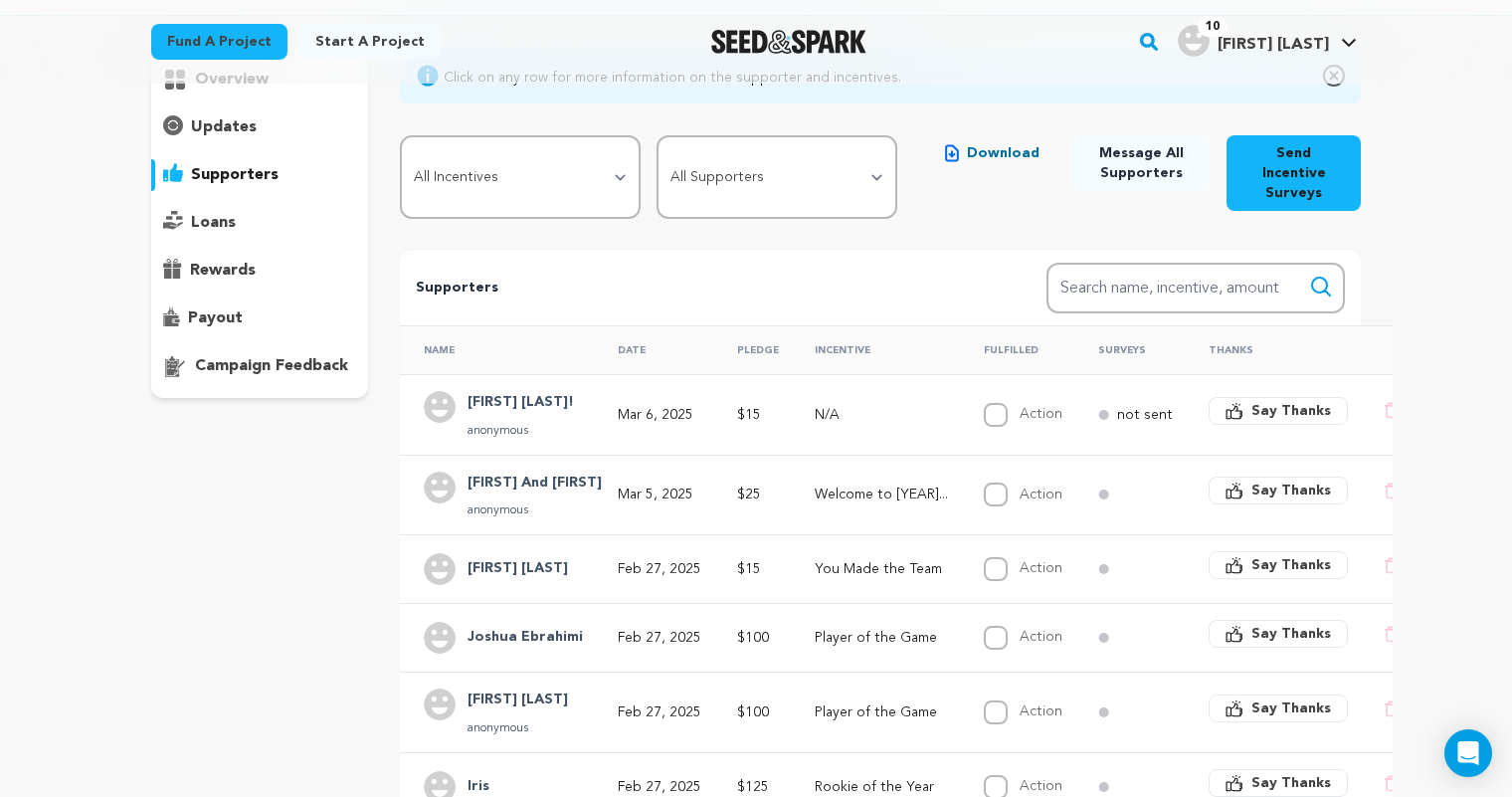 click on "Download" at bounding box center (1003, 153) 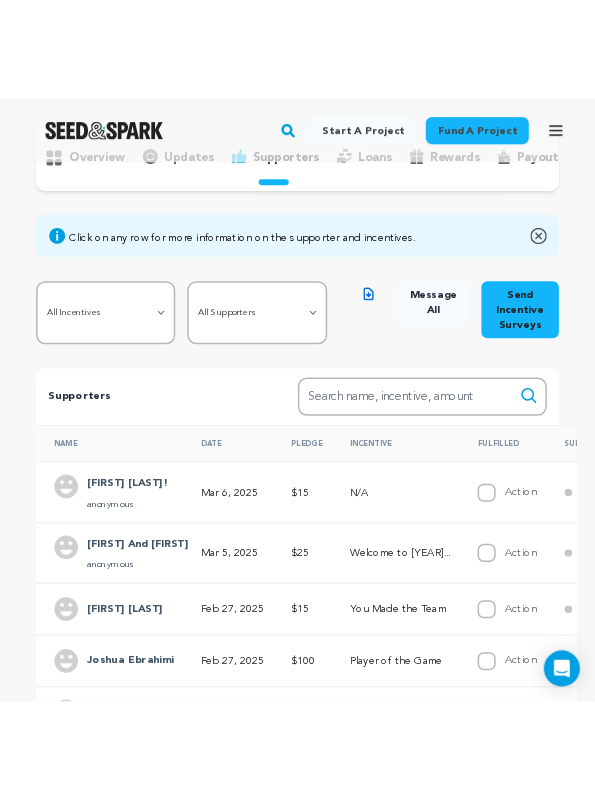 scroll, scrollTop: 149, scrollLeft: 0, axis: vertical 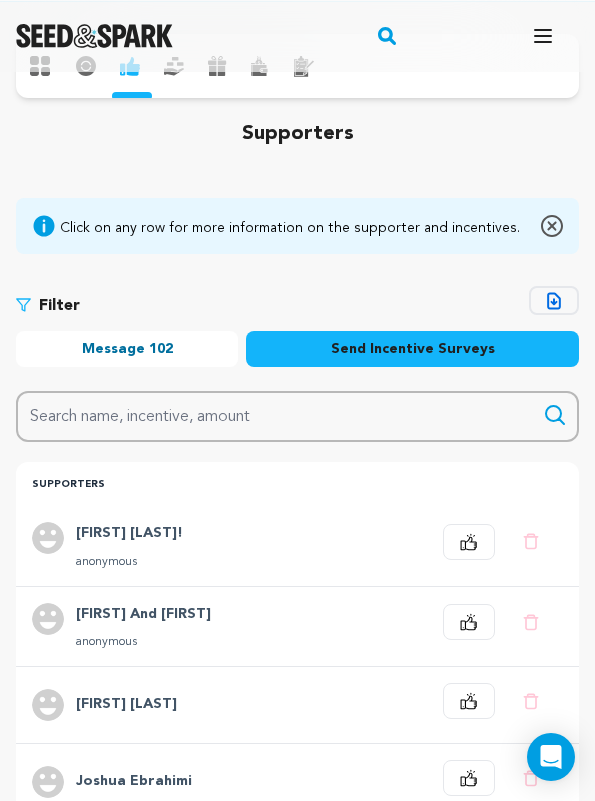 click on "[FIRST] [LAST]!" at bounding box center [129, 534] 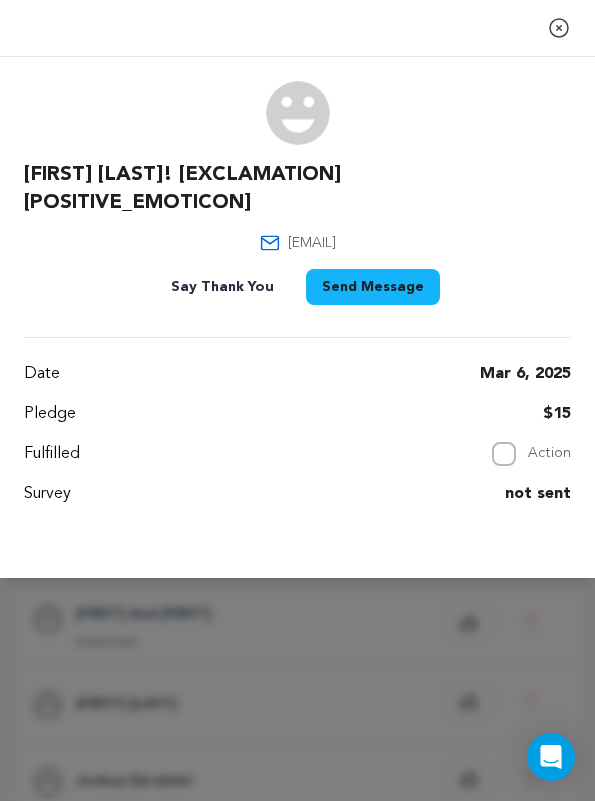 drag, startPoint x: 219, startPoint y: 216, endPoint x: 417, endPoint y: 207, distance: 198.20444 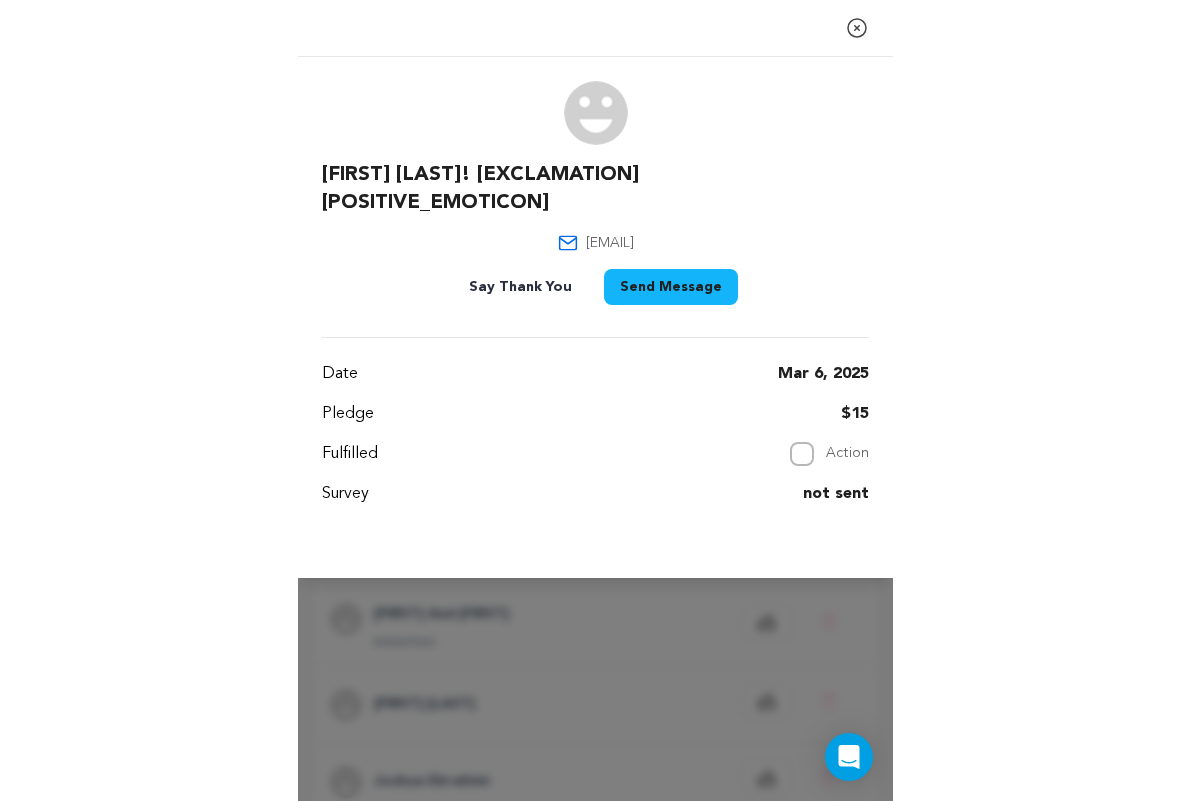 scroll, scrollTop: 161, scrollLeft: 0, axis: vertical 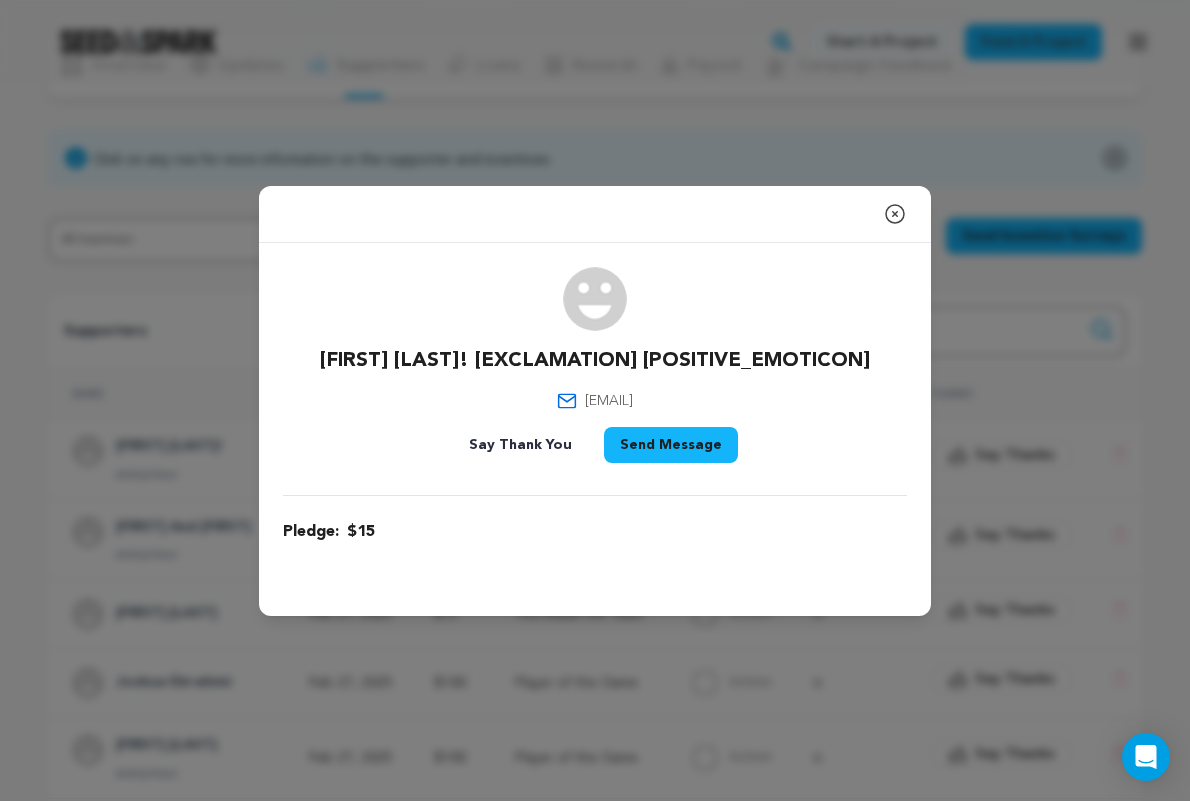 click 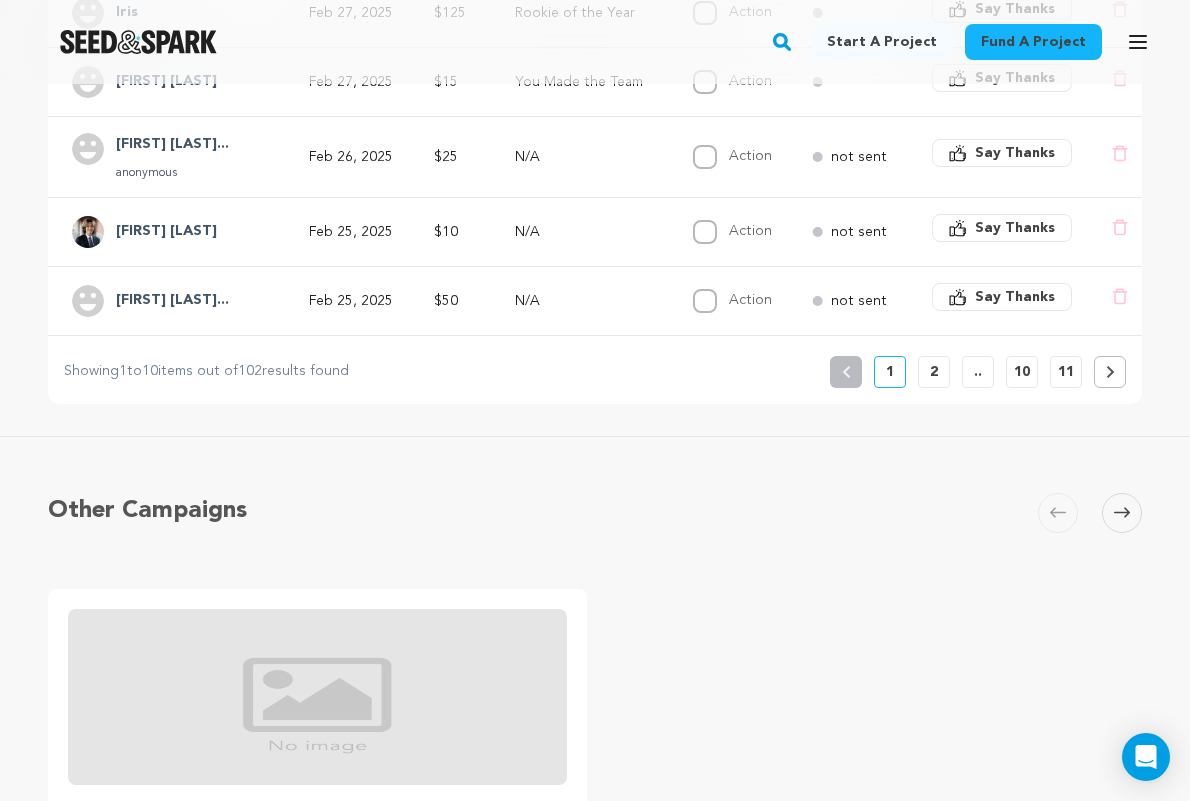 scroll, scrollTop: 923, scrollLeft: 0, axis: vertical 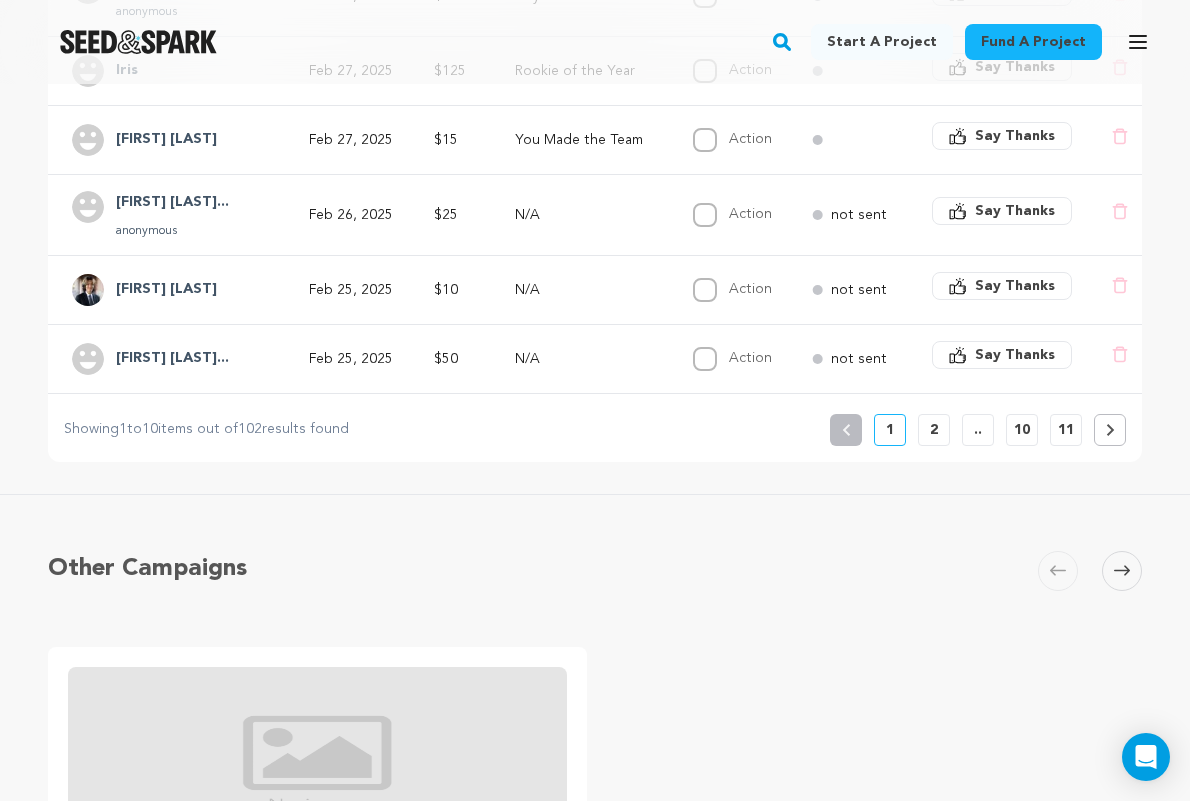 click on "11" at bounding box center (1066, 430) 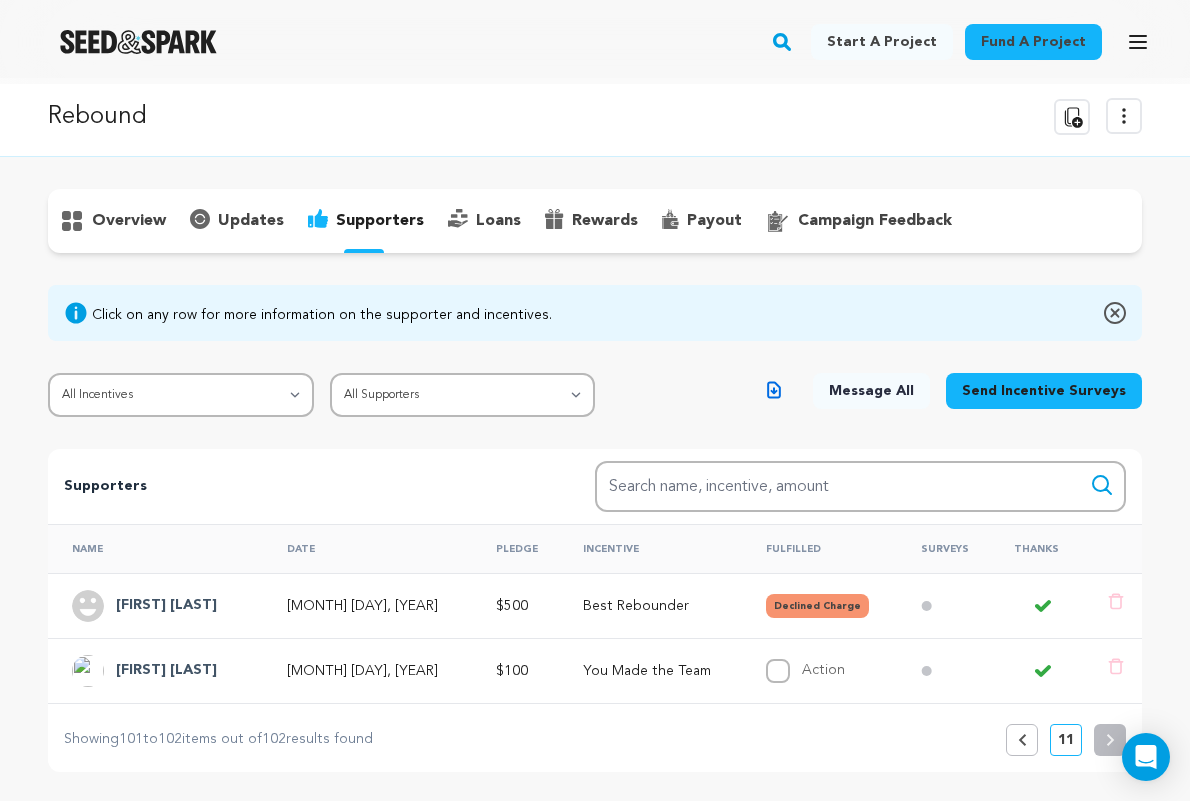scroll, scrollTop: 0, scrollLeft: 0, axis: both 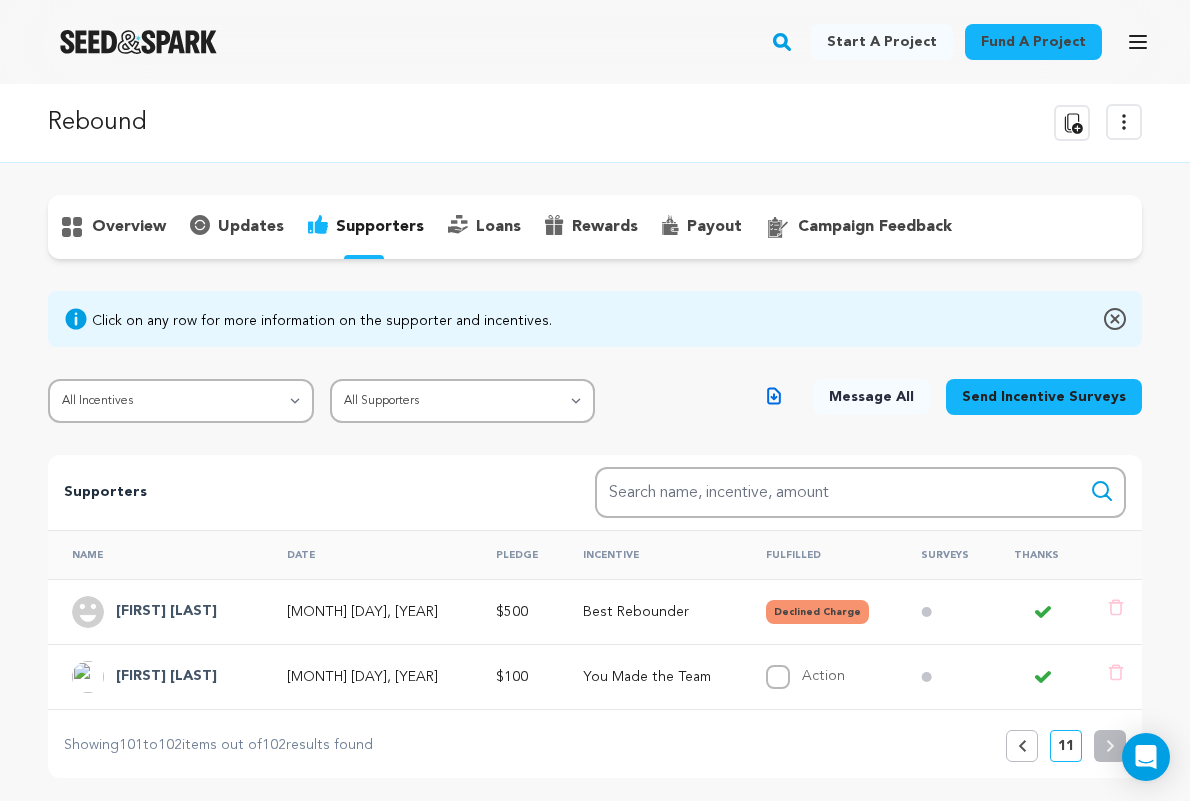 click on "[FIRST] [LAST]" at bounding box center (166, 677) 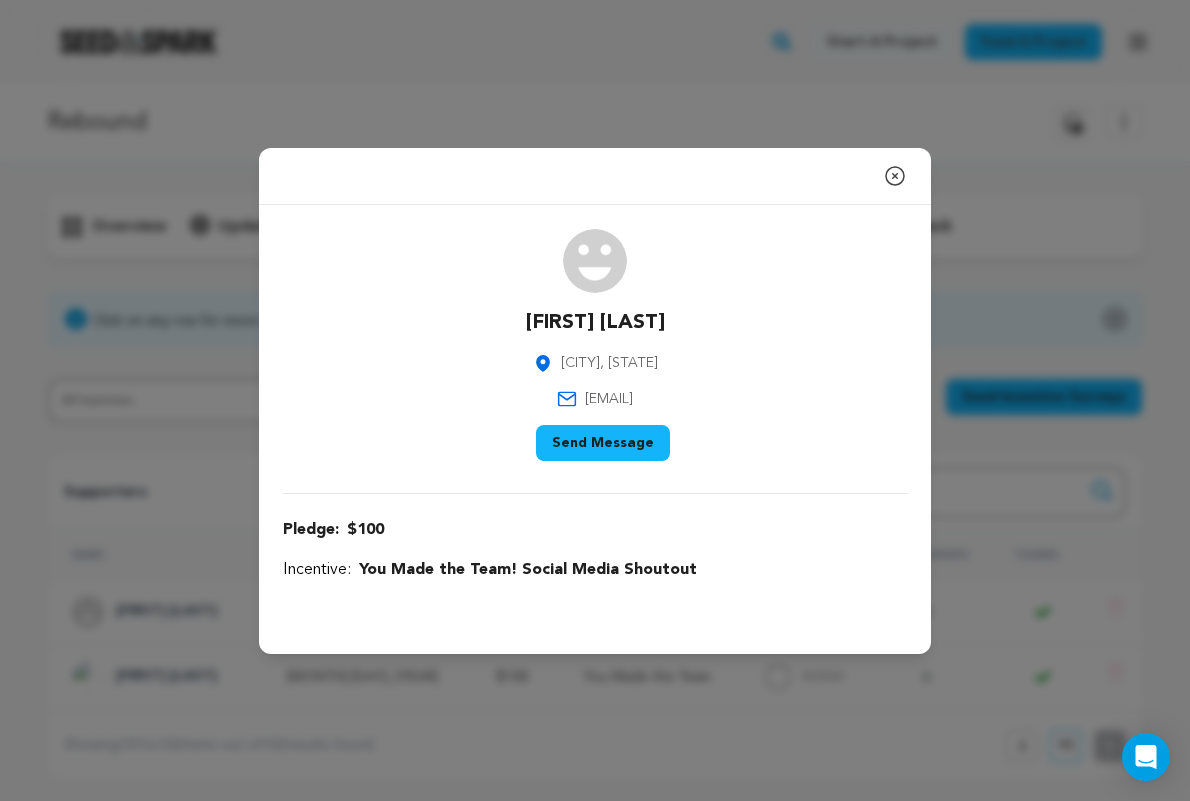 click 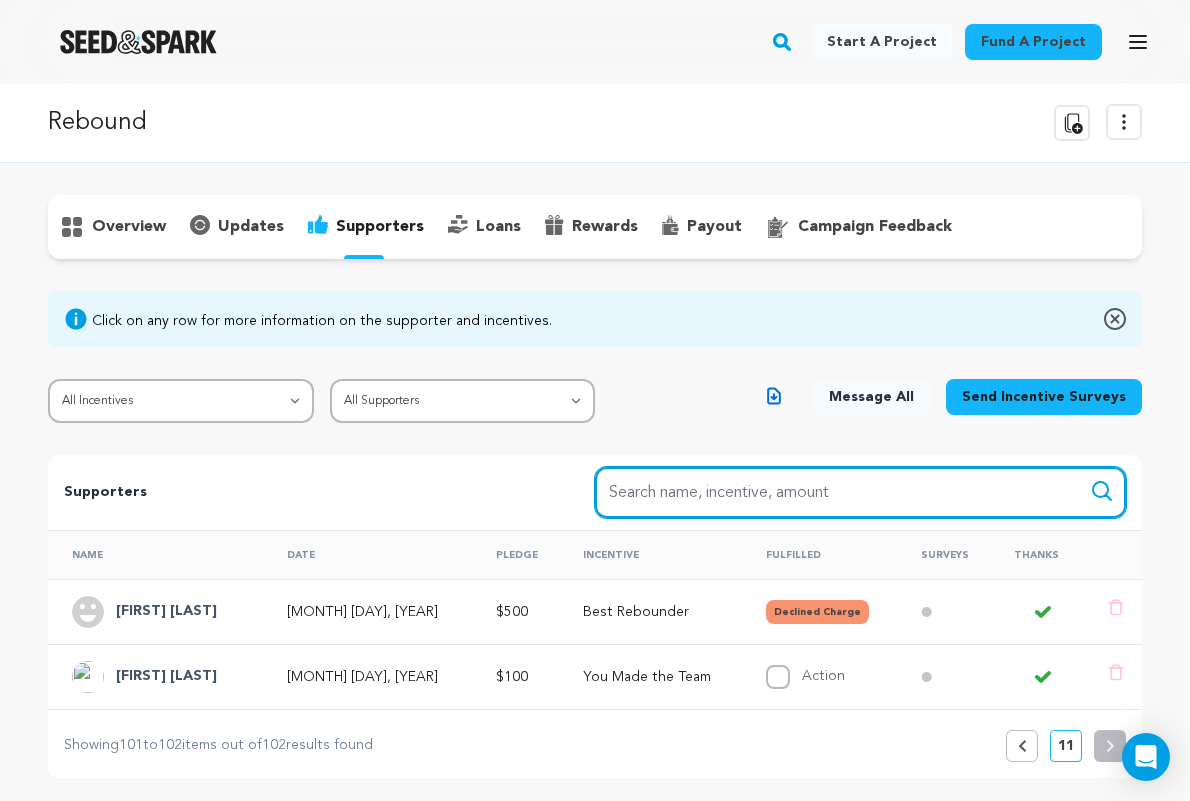 click on "Search name, item" at bounding box center [860, 492] 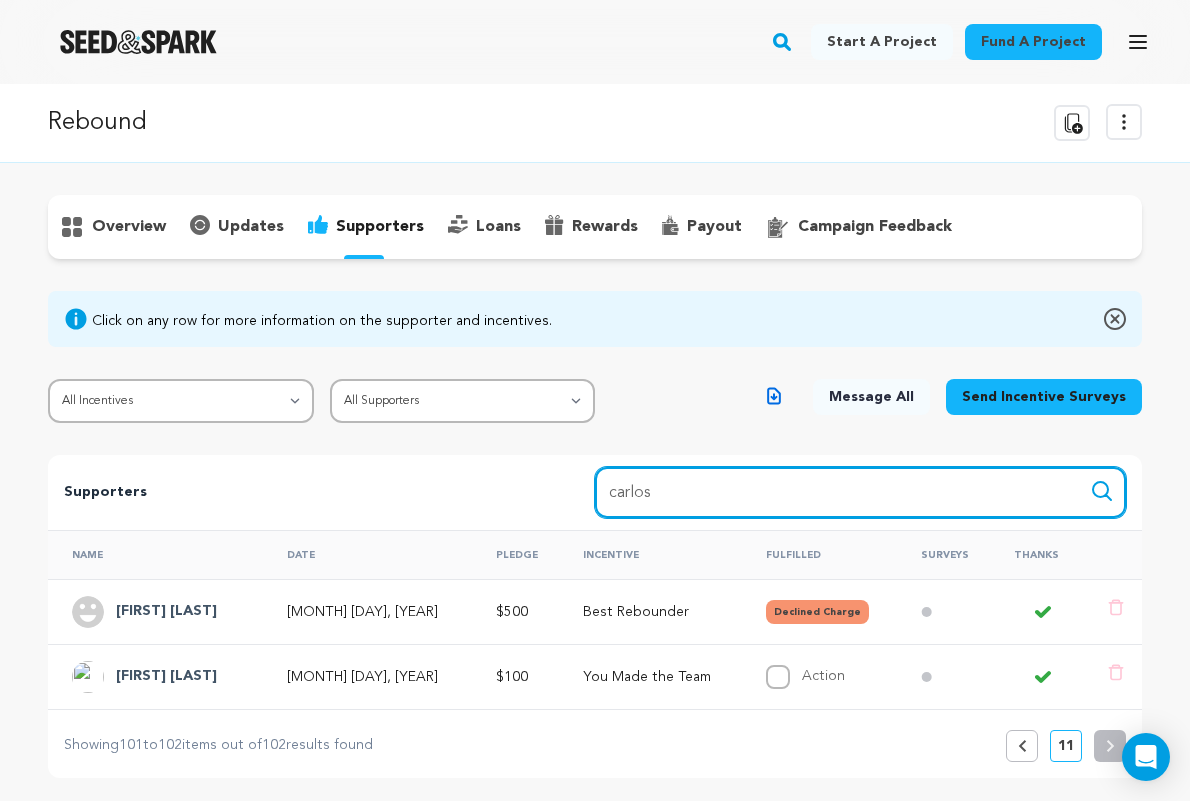 click on "Search" at bounding box center [1102, 491] 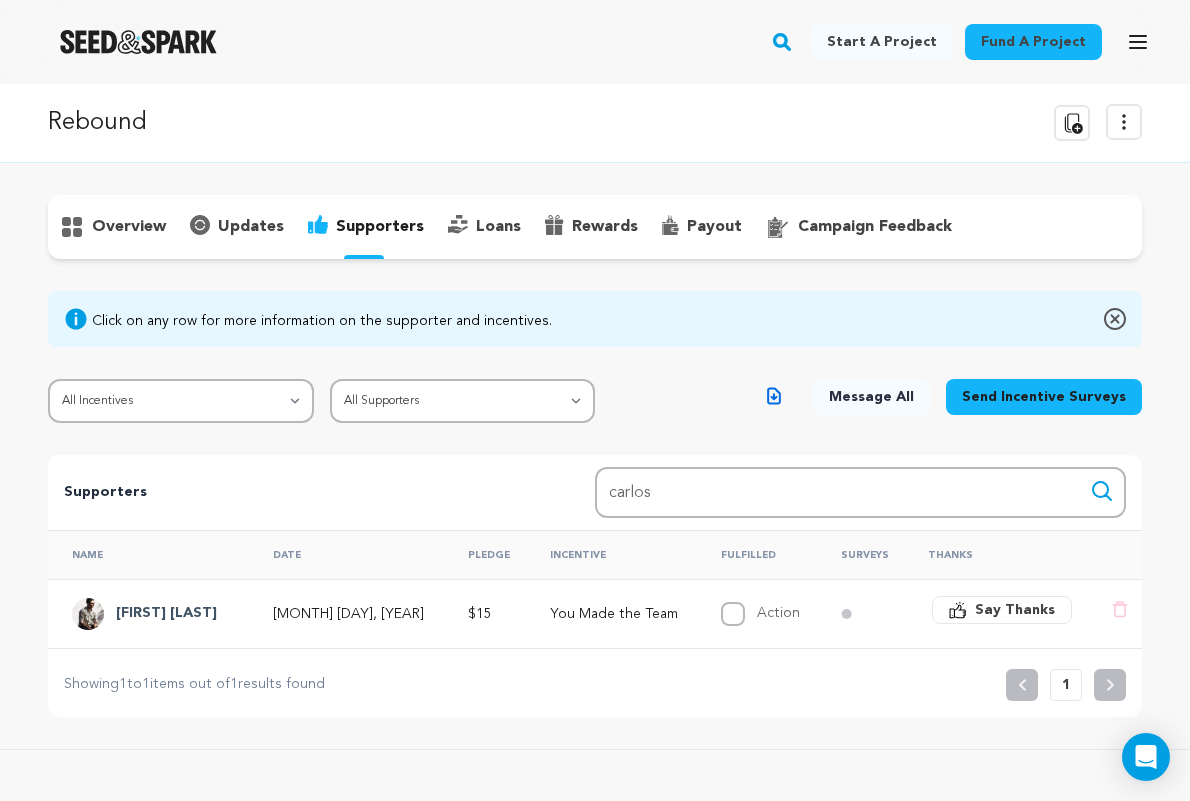 click on "[FIRST] [LAST]" at bounding box center [166, 614] 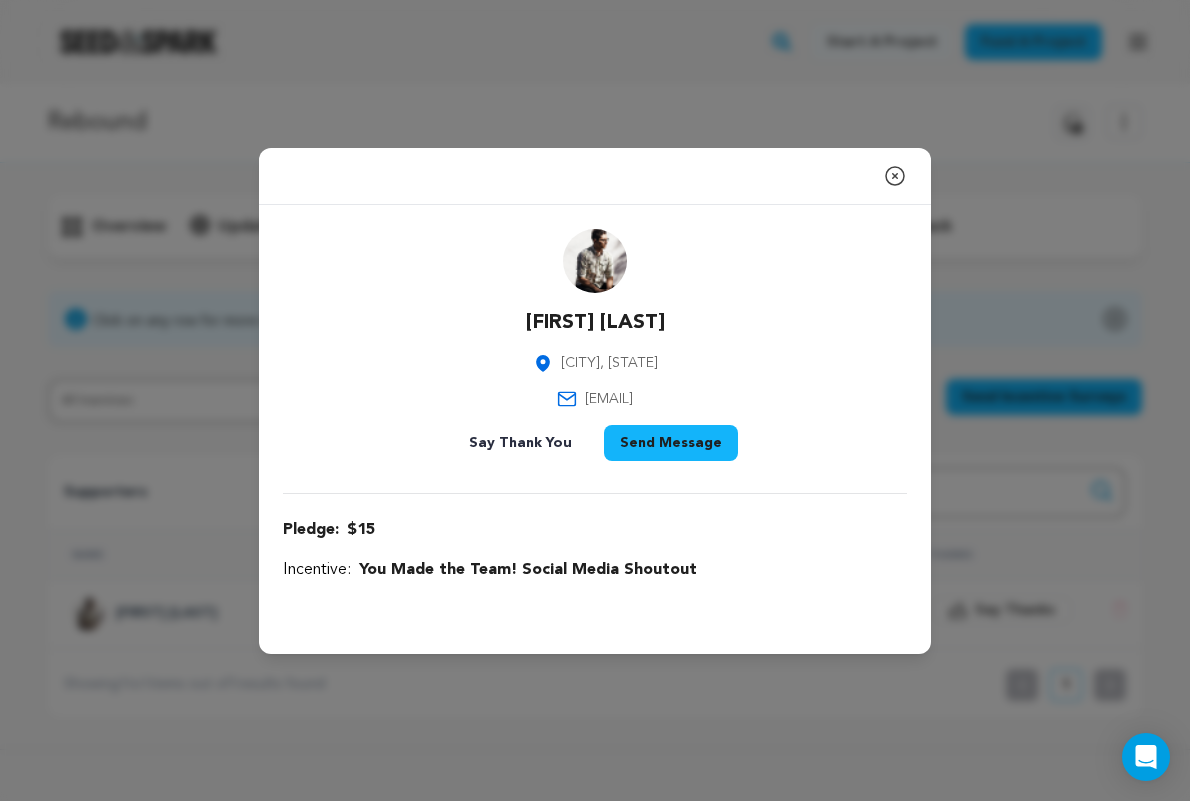 click 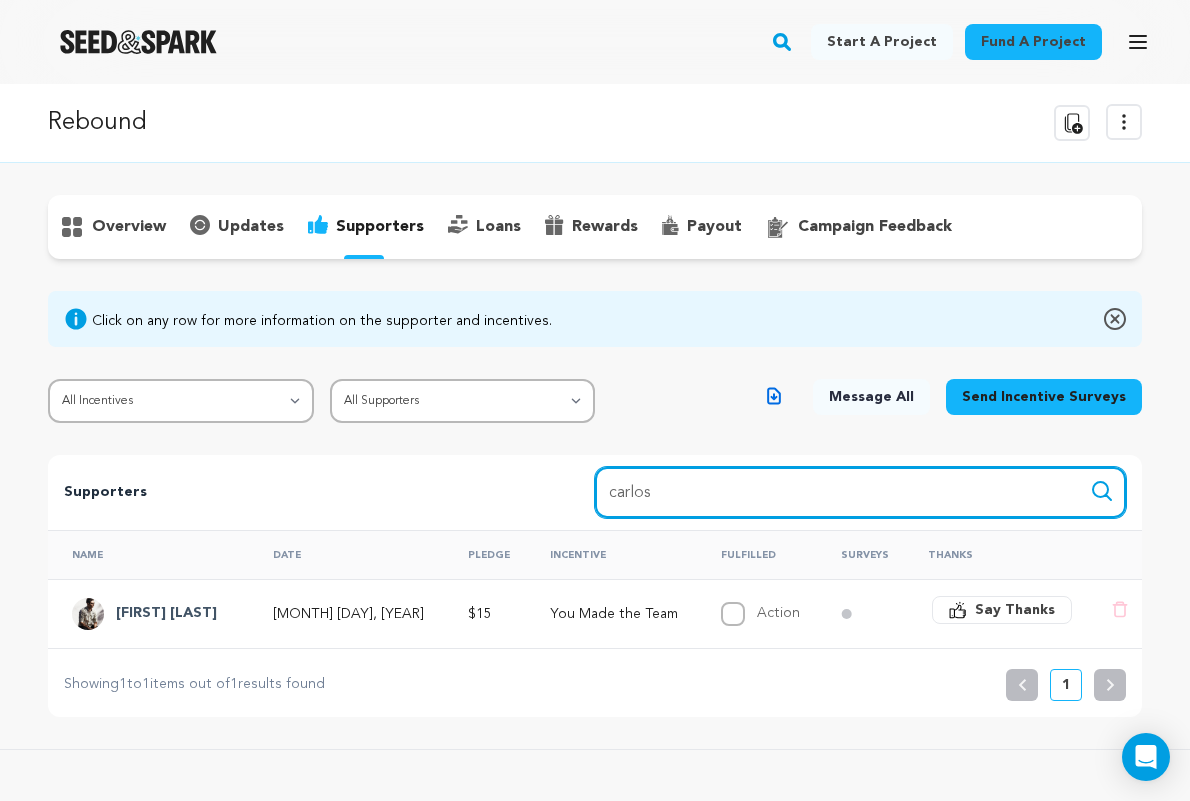 drag, startPoint x: 715, startPoint y: 500, endPoint x: 541, endPoint y: 495, distance: 174.07182 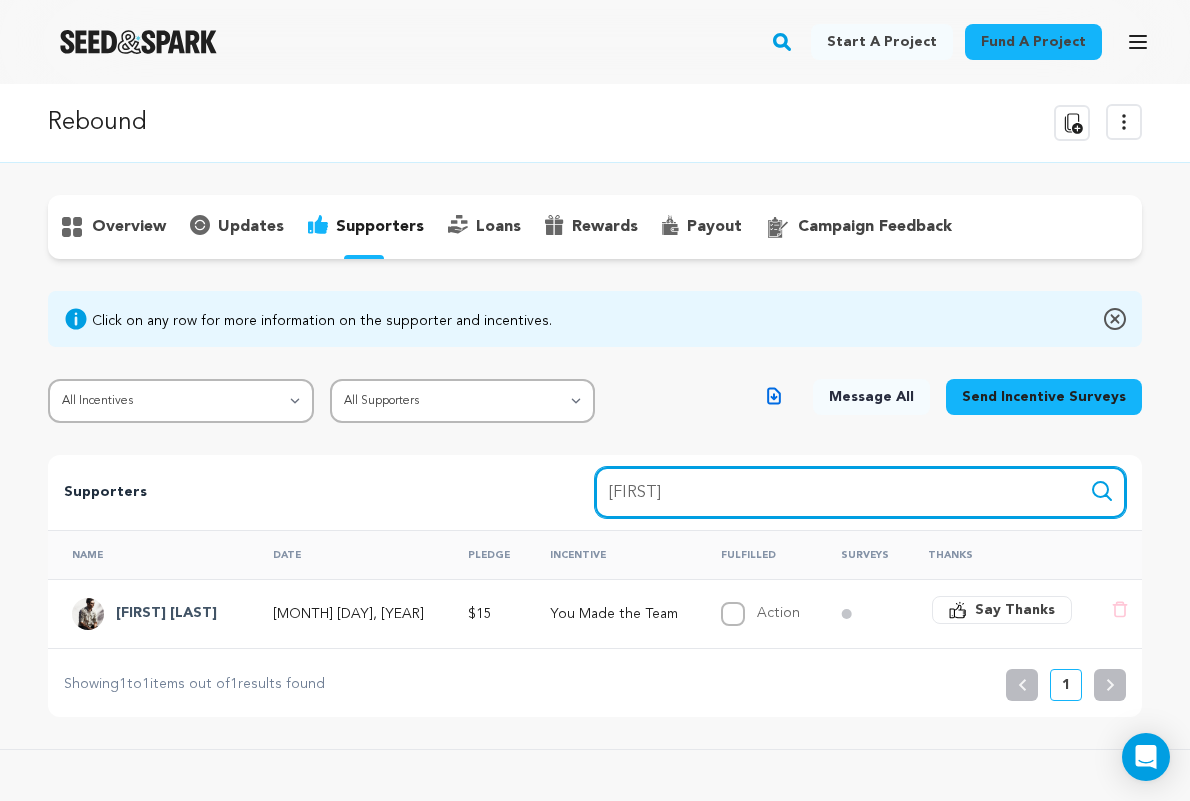 type on "[FIRST]" 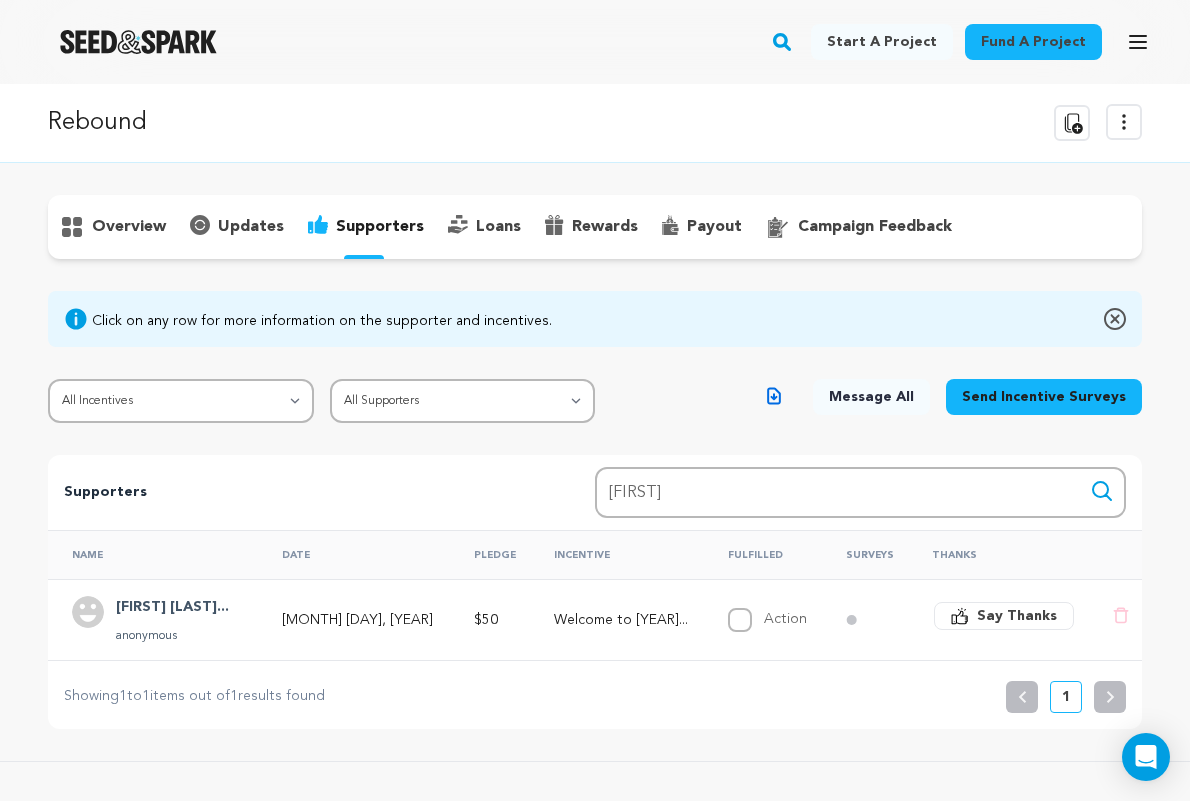 click on "[FIRST] [LAST]..." at bounding box center (172, 608) 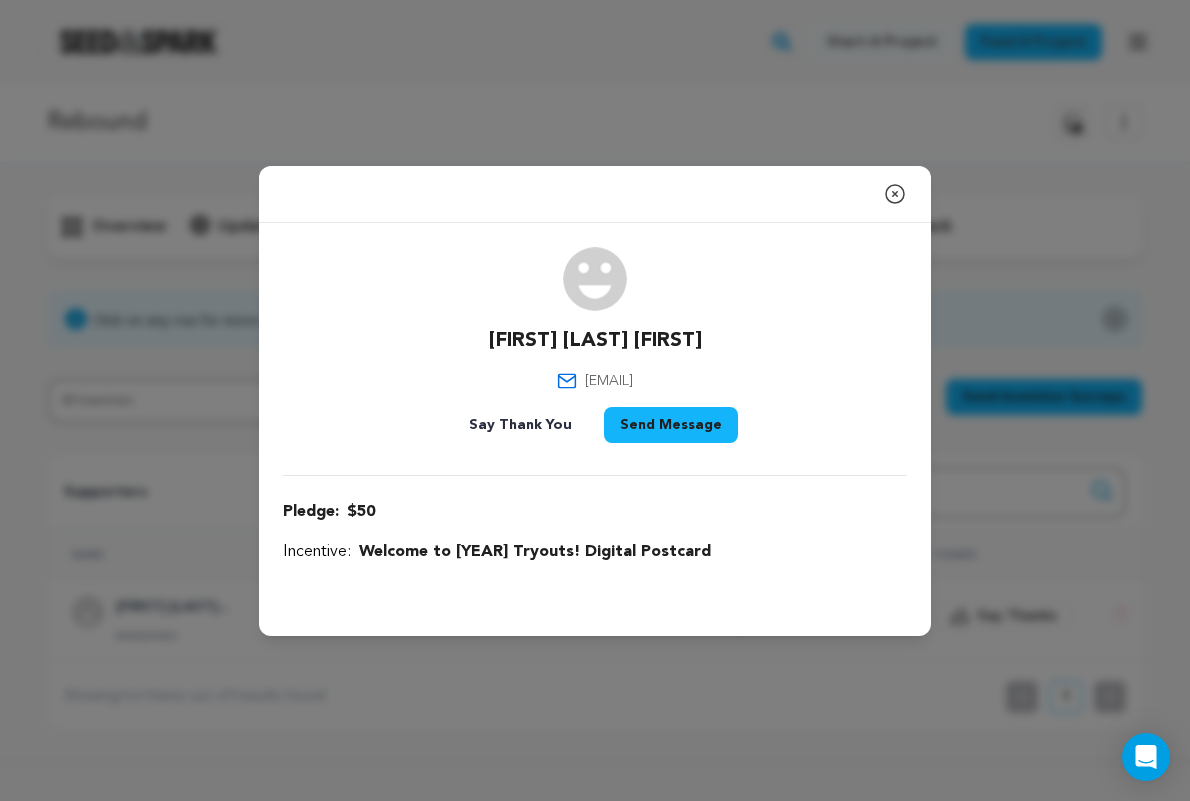 drag, startPoint x: 484, startPoint y: 342, endPoint x: 754, endPoint y: 342, distance: 270 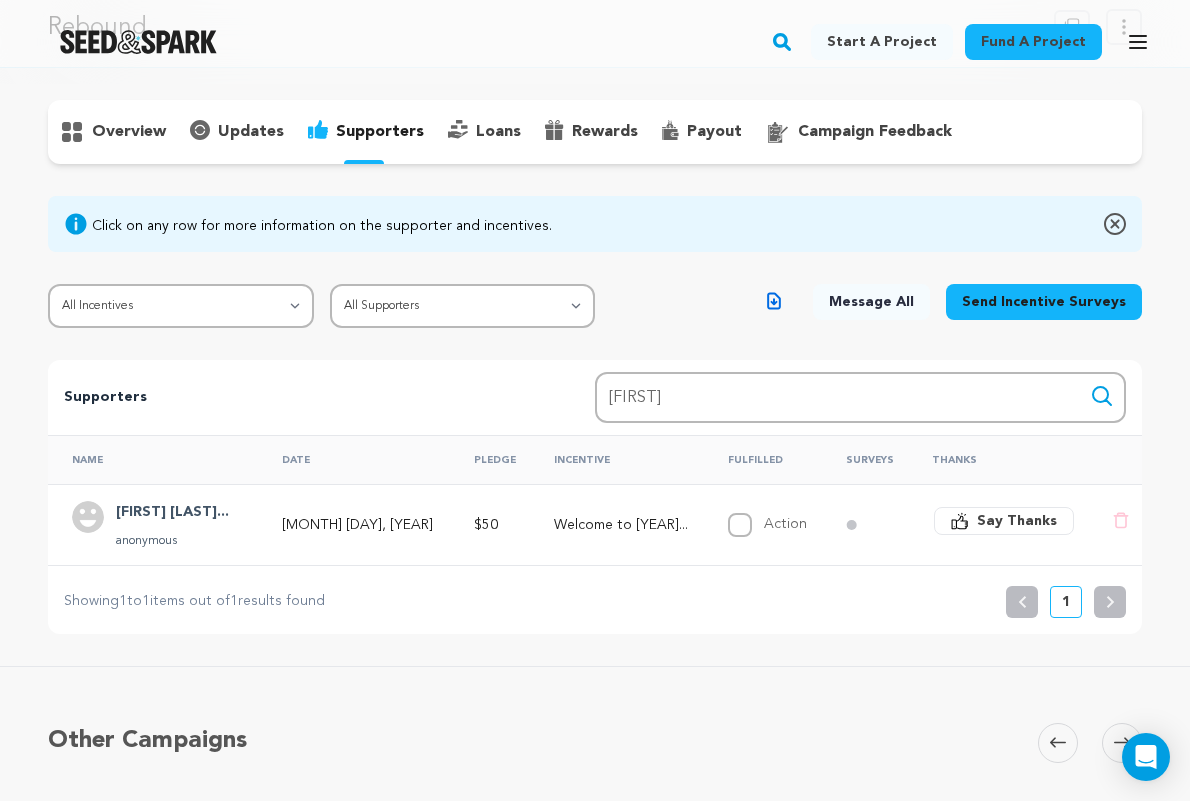scroll, scrollTop: 99, scrollLeft: 0, axis: vertical 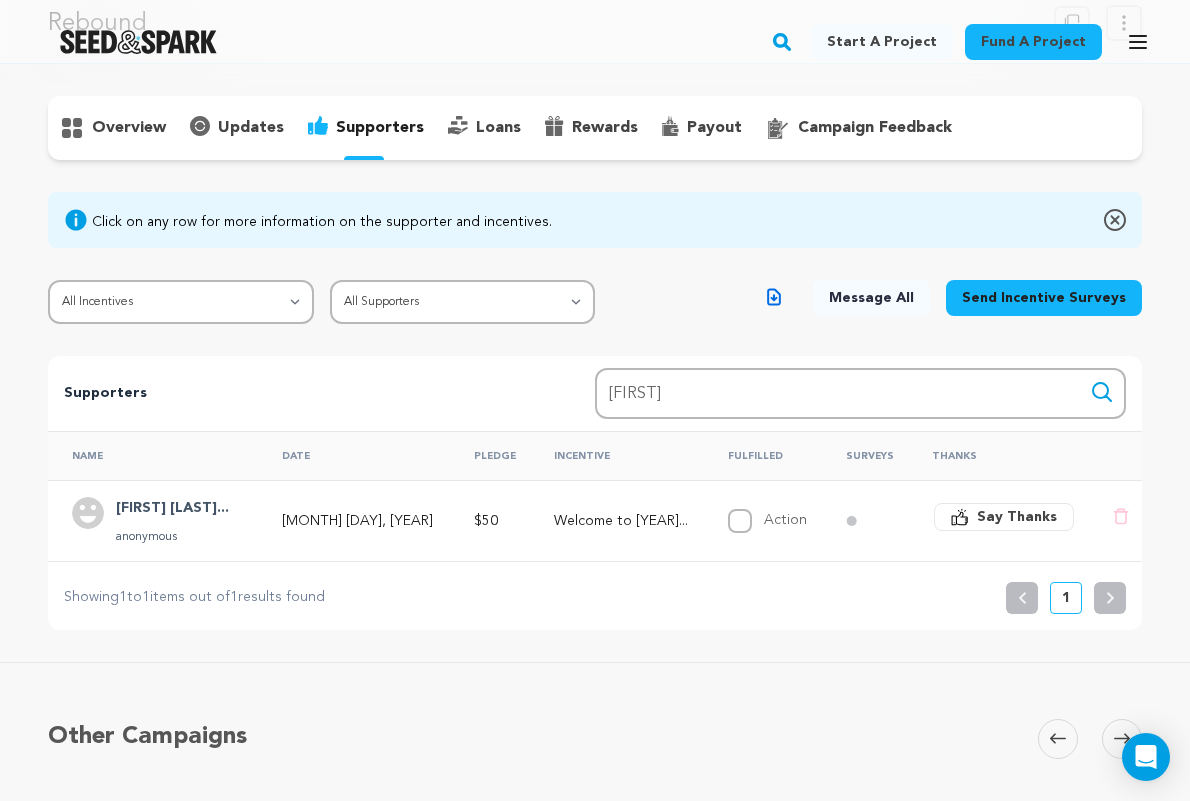 click on "All Incentives
You Made the Team! Social Media Shoutout
Welcome to [YEAR] Tryouts! Digital Postcard
Player of the Game! Special Thanks Credit
Rookie of the Year! Private Screening Link
Most Improved Player of the Year! Signed Script
Best Rebounder of the Year! First Look Behind The Scenes
All Supporters
Survey not sent Survey incomplete Survey complete Incentive not fulfilled Incentive fulfilled Declined charge
Download
Message All Supporters" at bounding box center [595, 302] 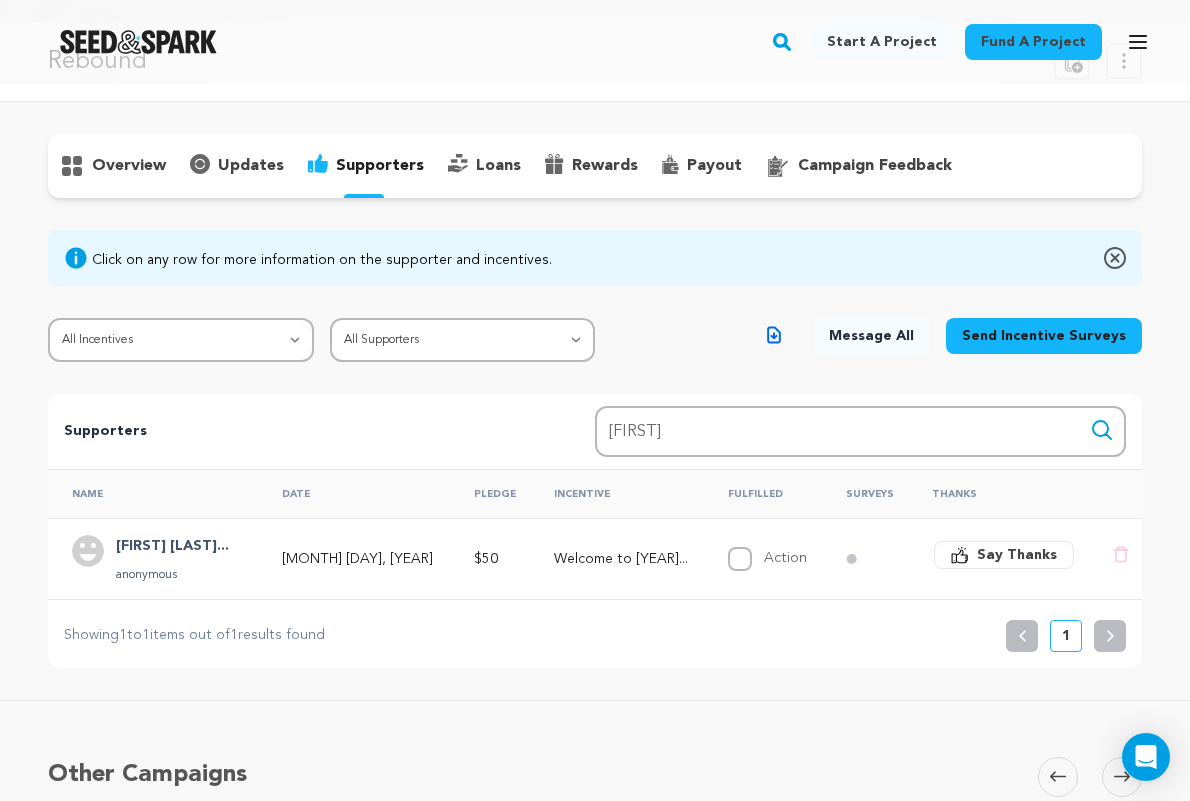 scroll, scrollTop: 0, scrollLeft: 0, axis: both 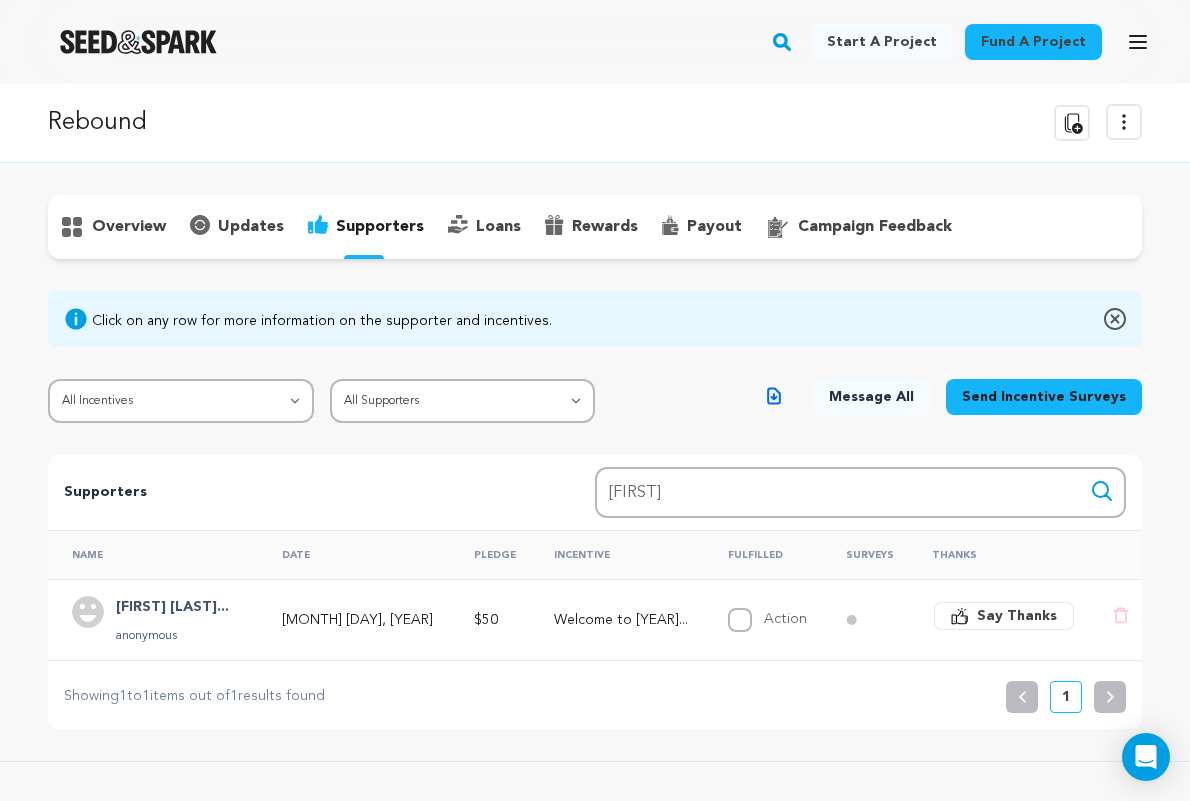 click on "updates" at bounding box center (251, 227) 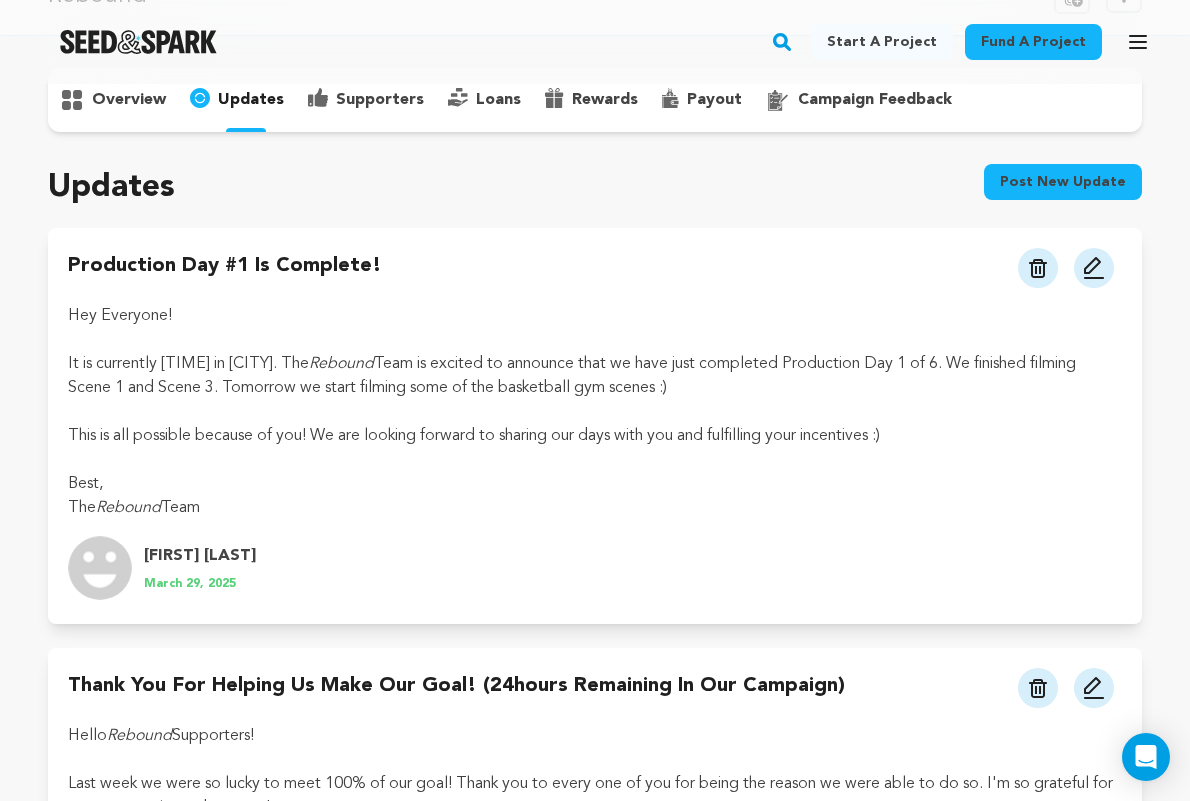 scroll, scrollTop: 0, scrollLeft: 0, axis: both 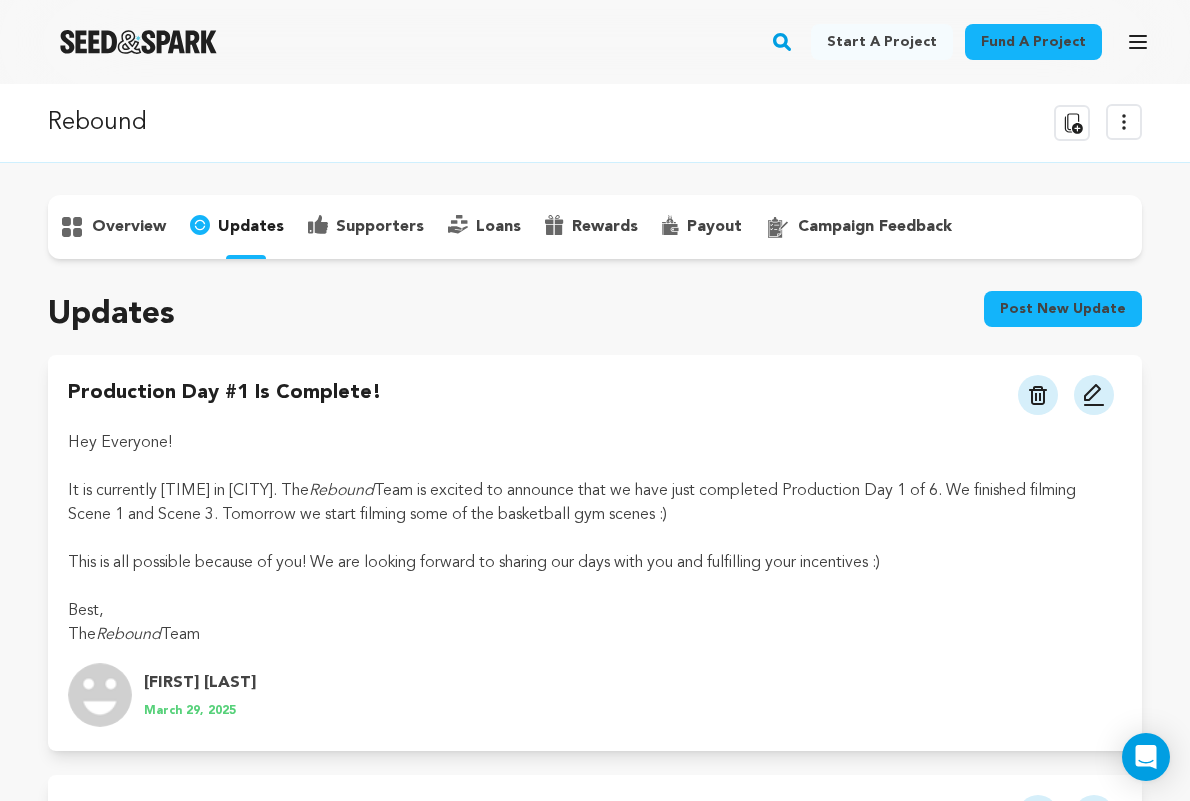 click on "Post new update" at bounding box center [1063, 309] 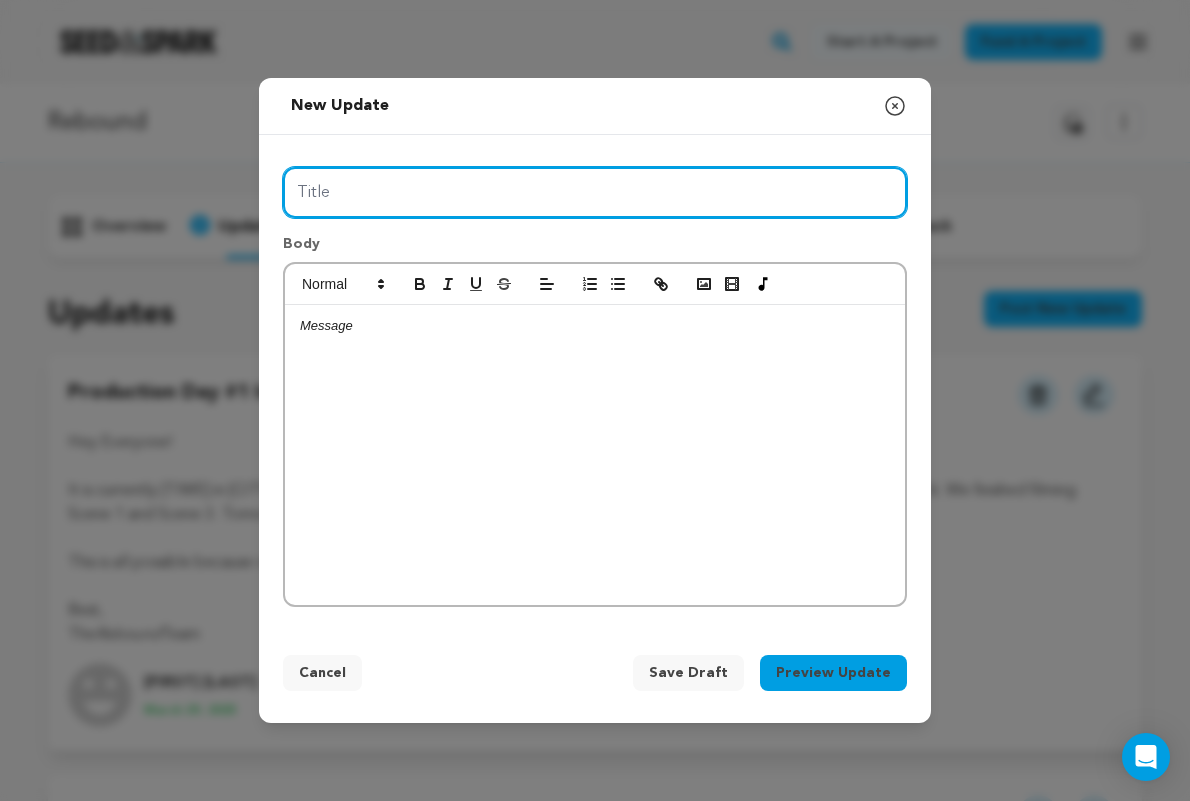 click on "Title" at bounding box center [595, 192] 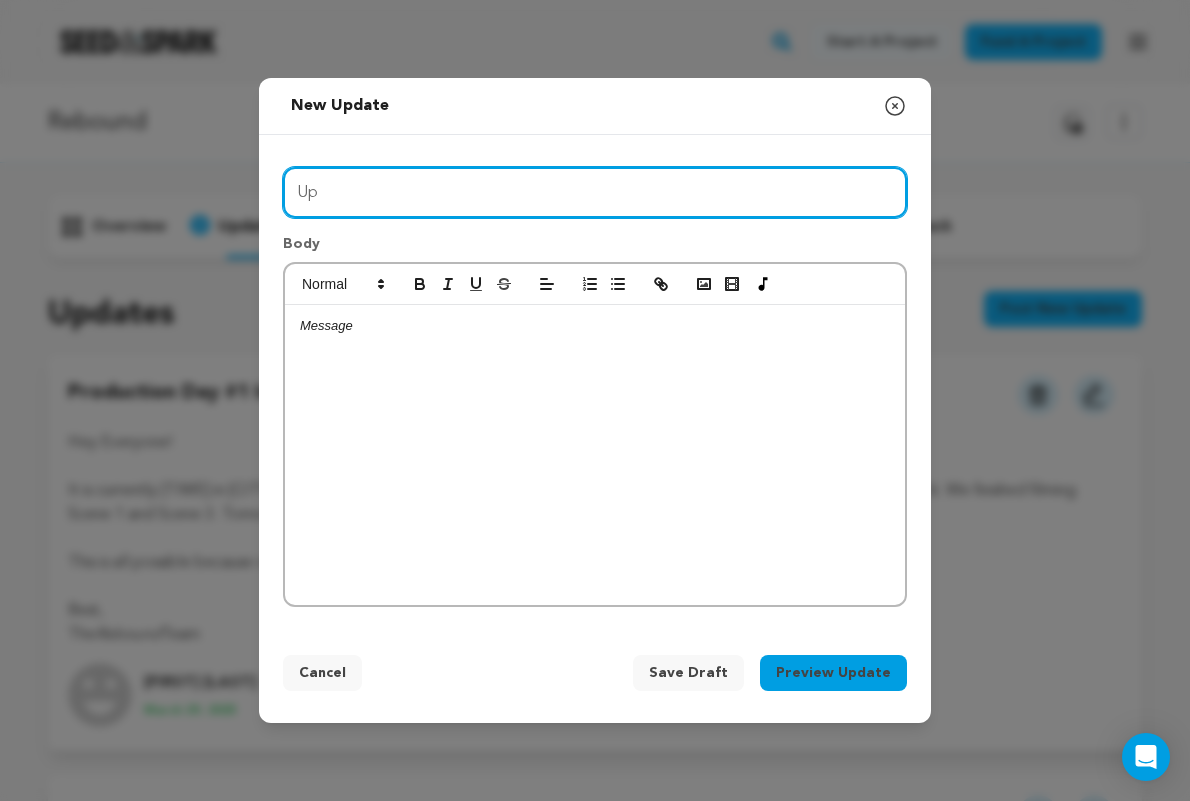 type on "U" 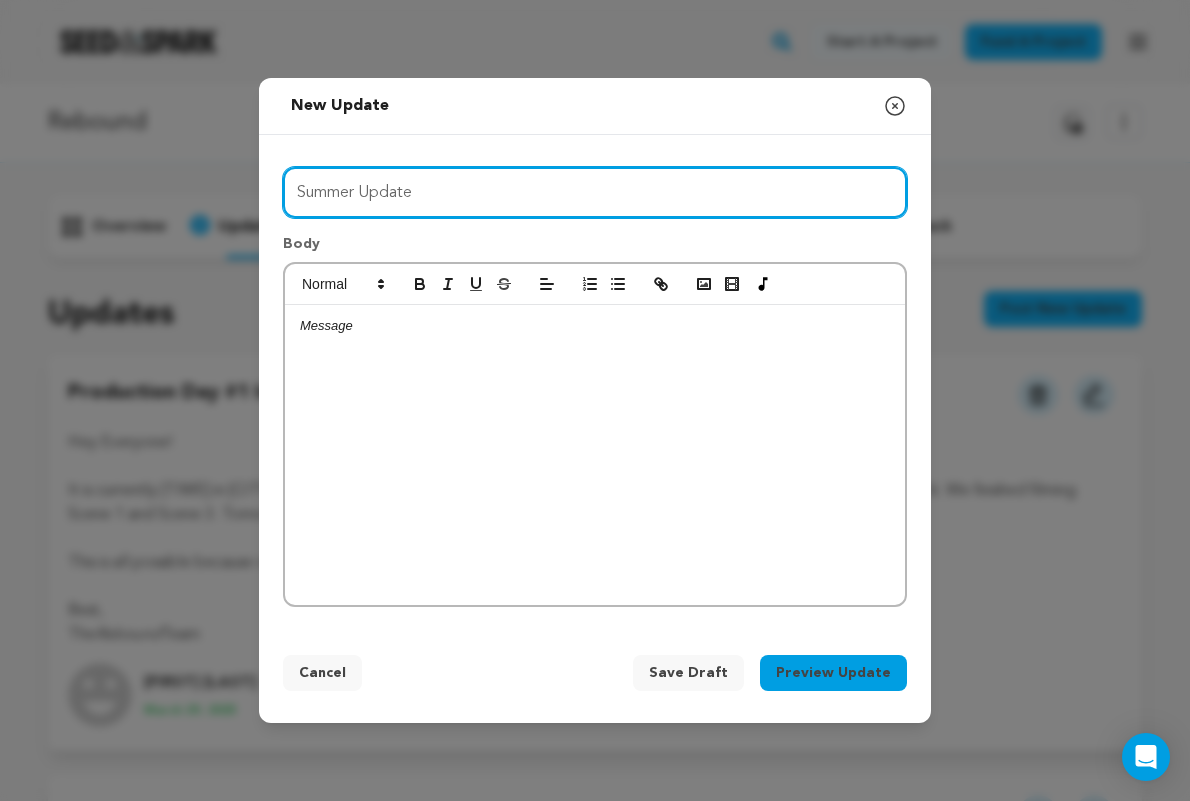 type on "Summer Update" 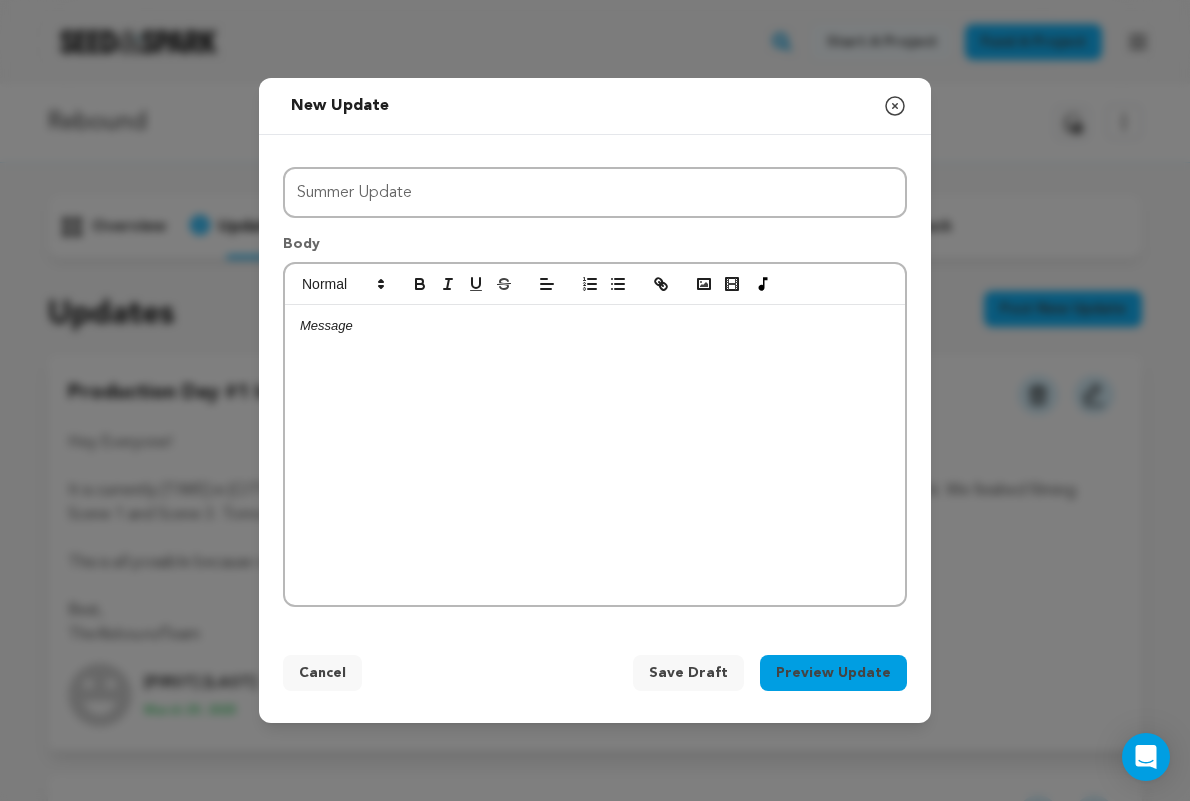 type 